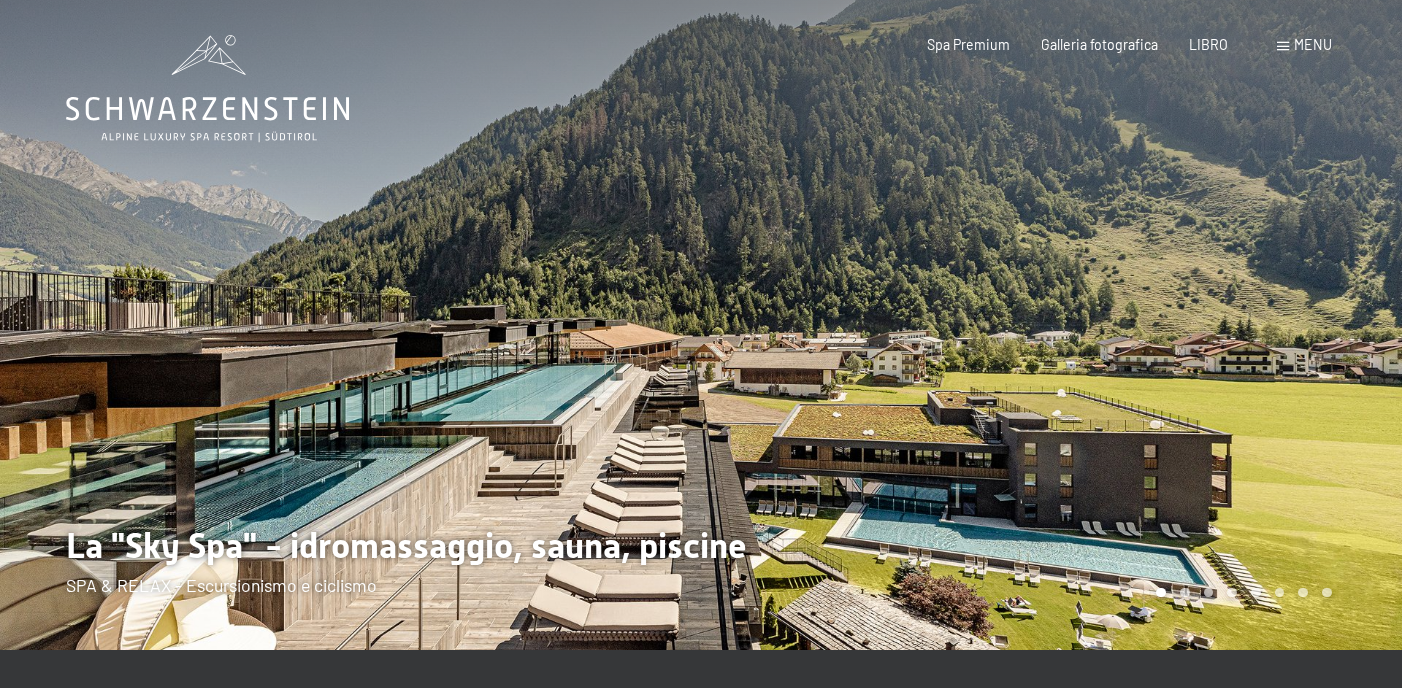 scroll, scrollTop: 0, scrollLeft: 0, axis: both 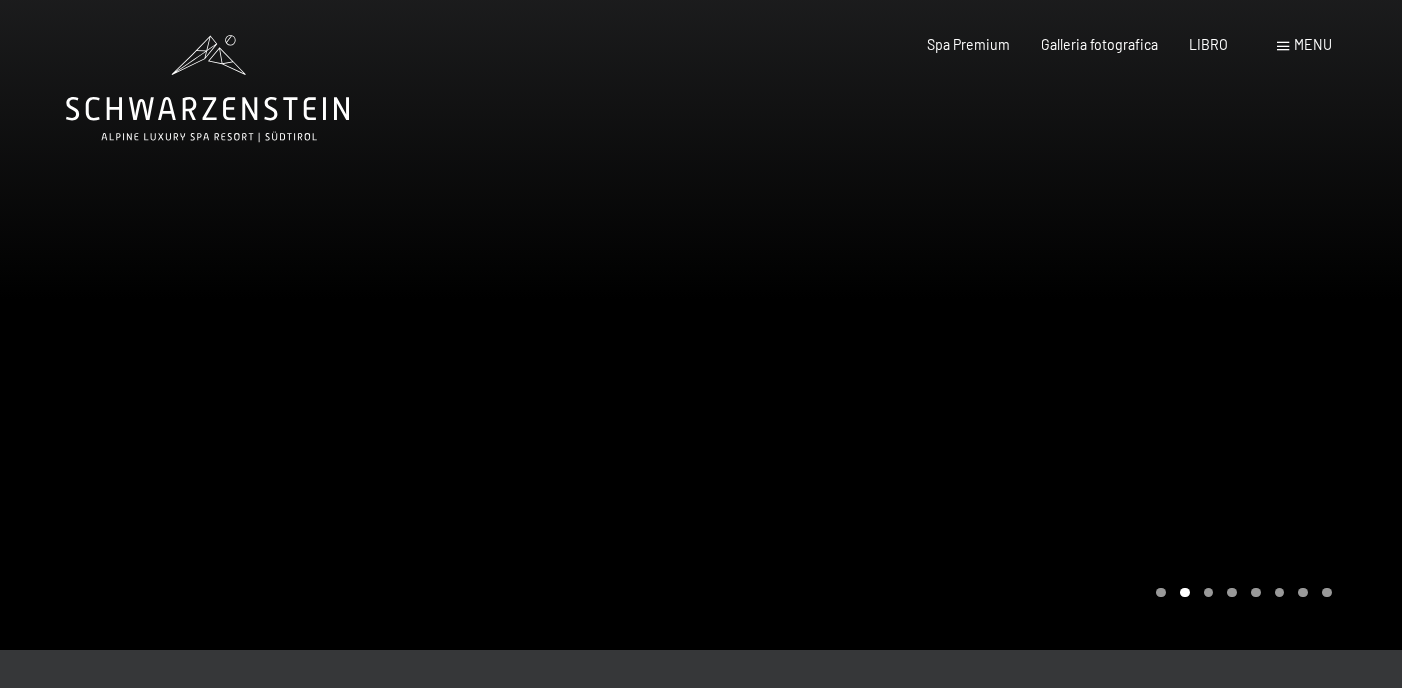 click at bounding box center (1051, 325) 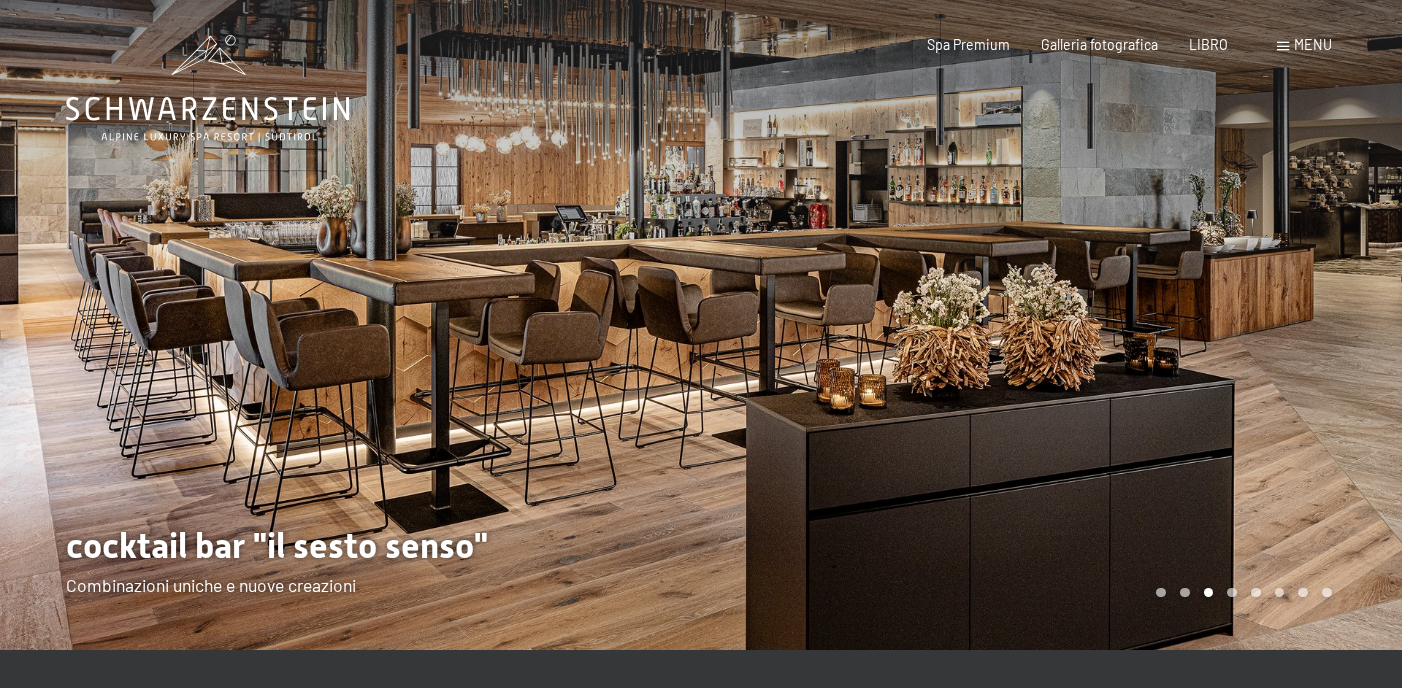 click at bounding box center [1051, 325] 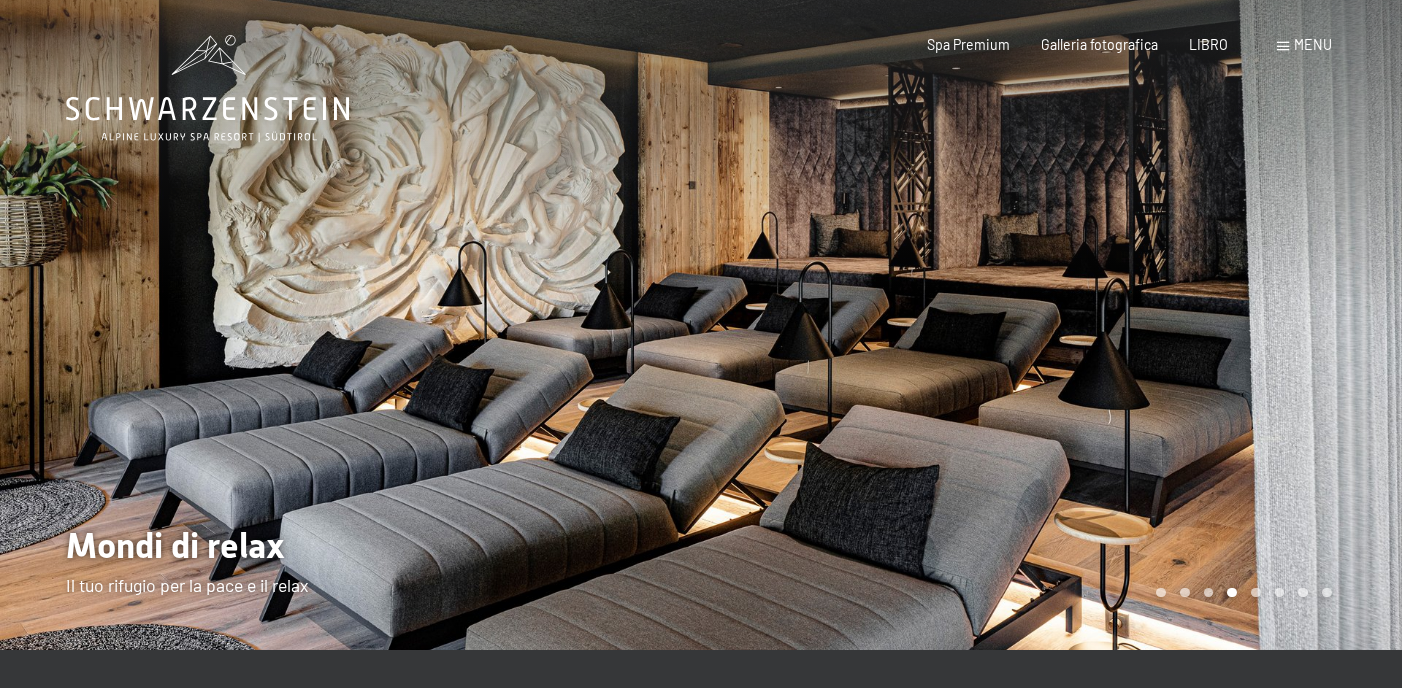 click at bounding box center (1051, 325) 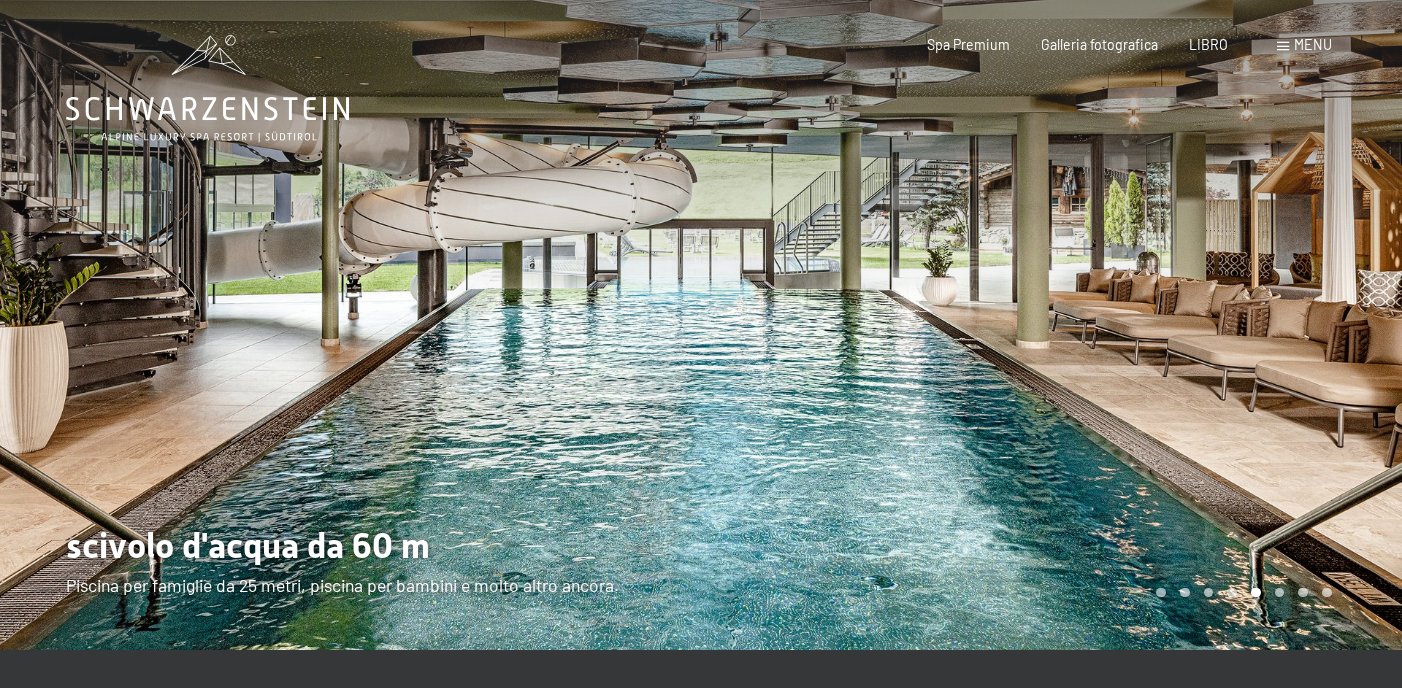 click at bounding box center (1051, 325) 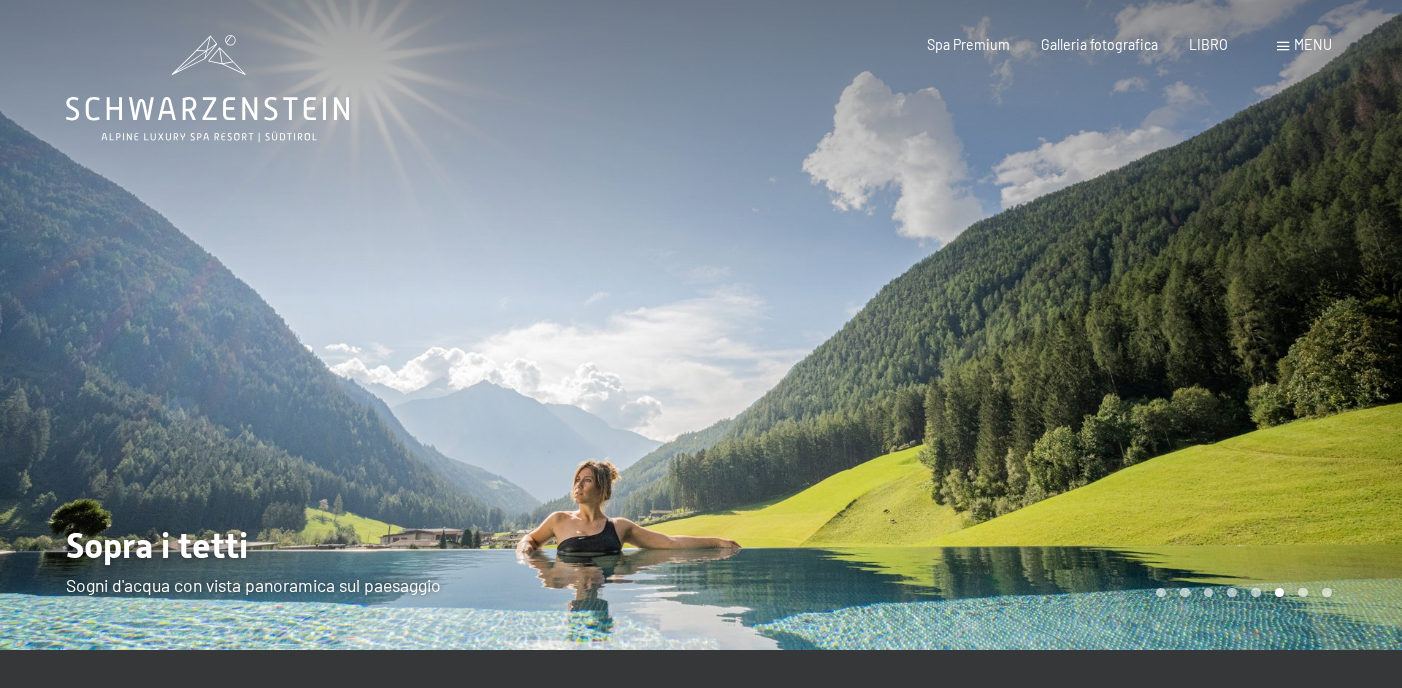 click at bounding box center (1051, 325) 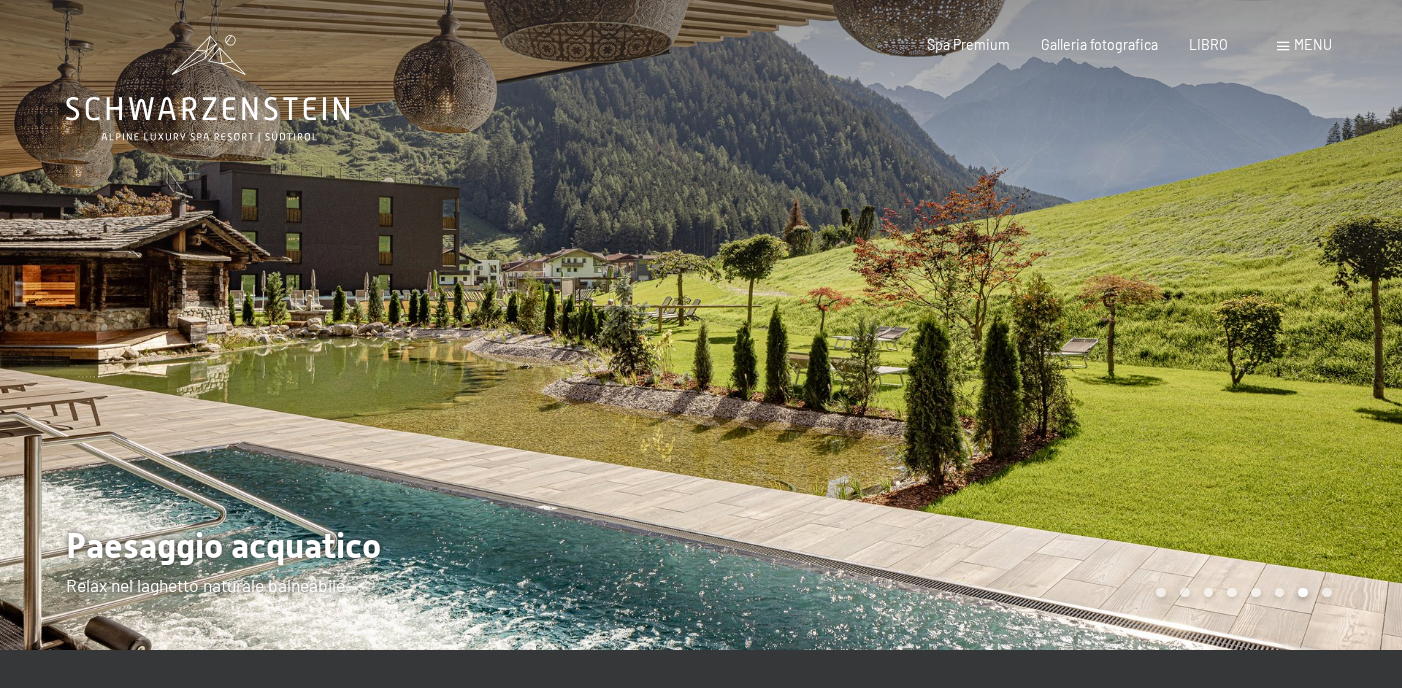 click at bounding box center [1051, 325] 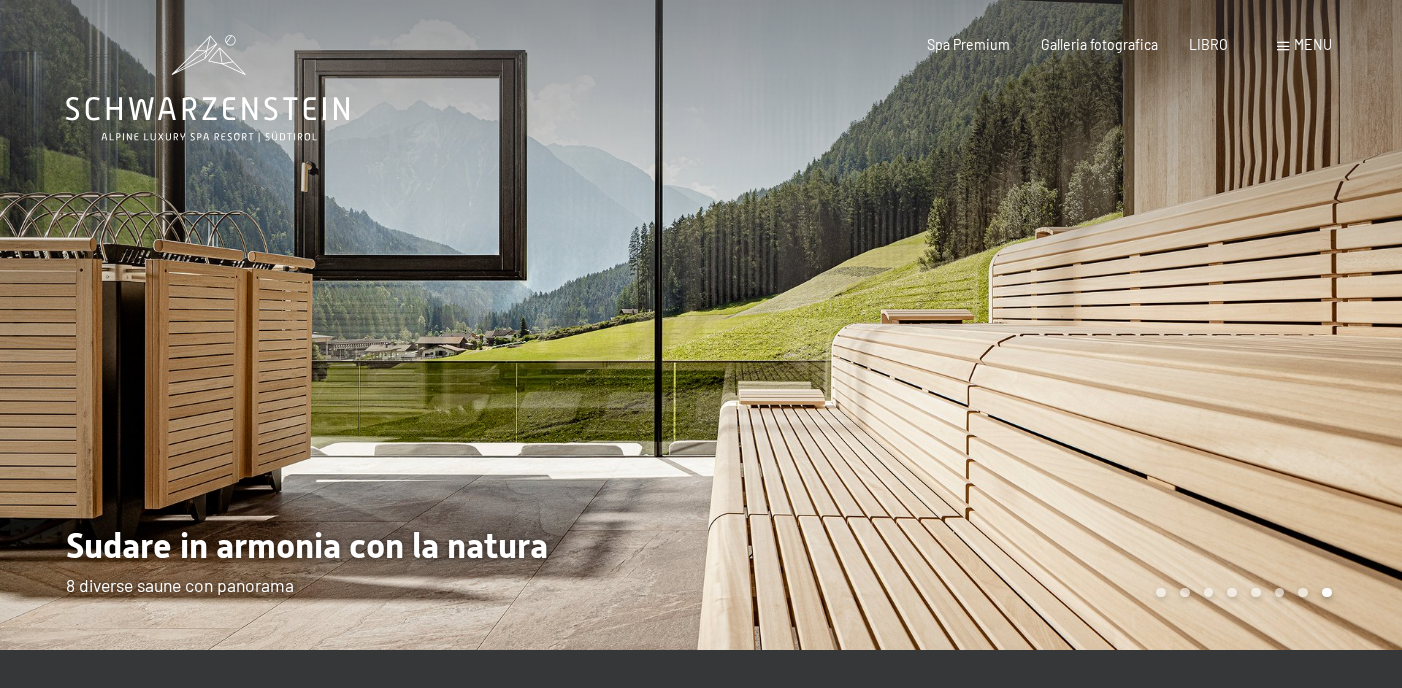 click at bounding box center (1051, 325) 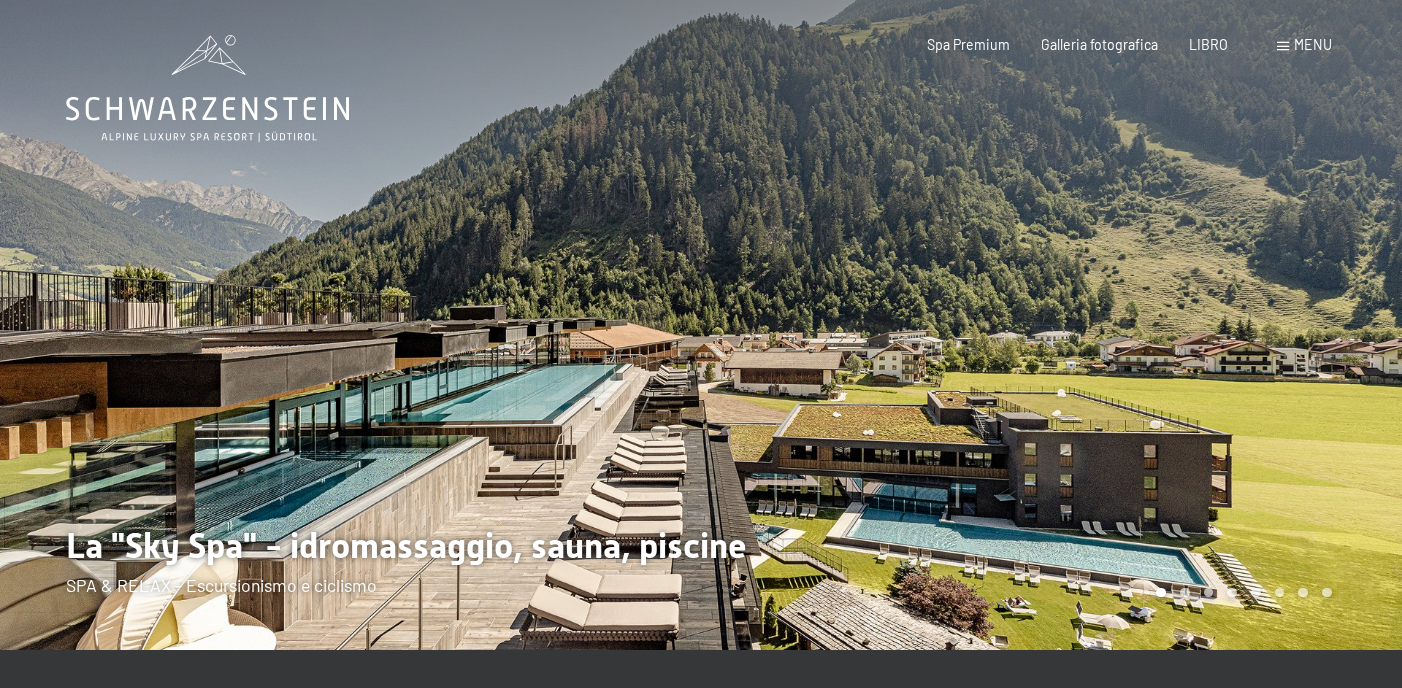 click at bounding box center [1051, 325] 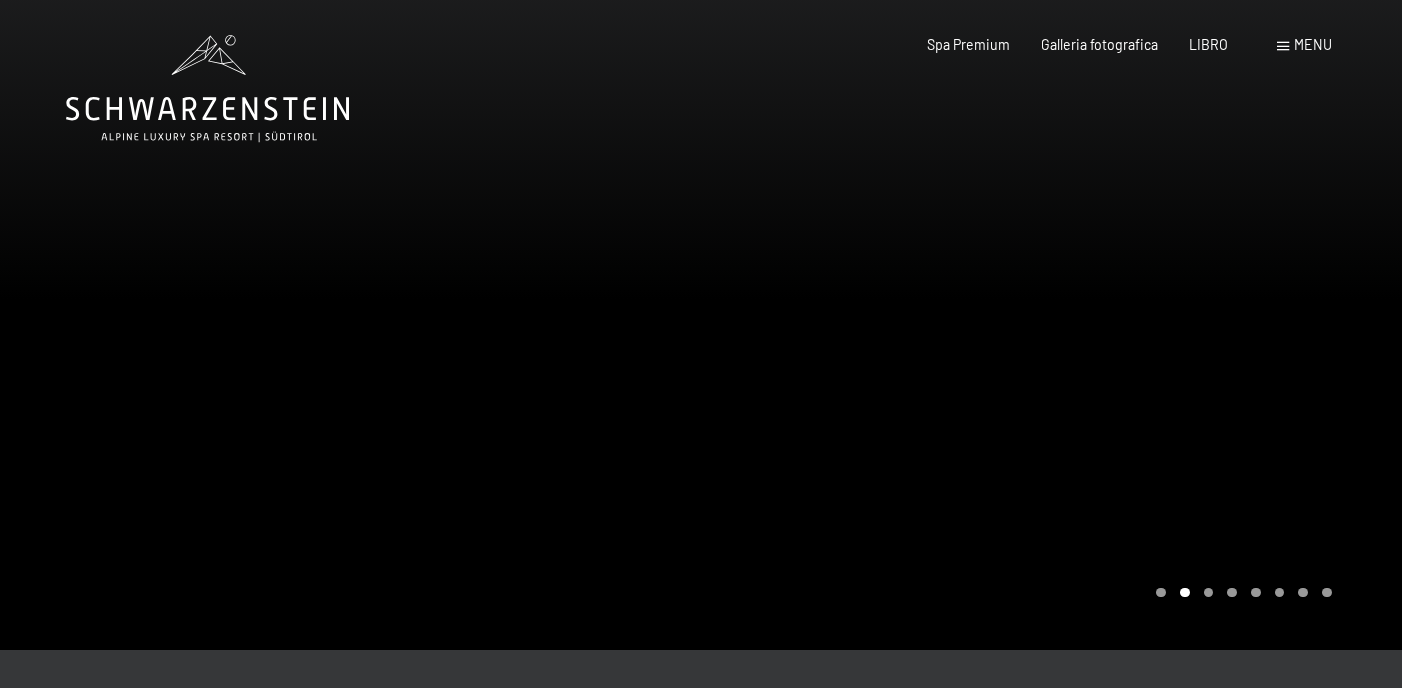 click at bounding box center (1051, 325) 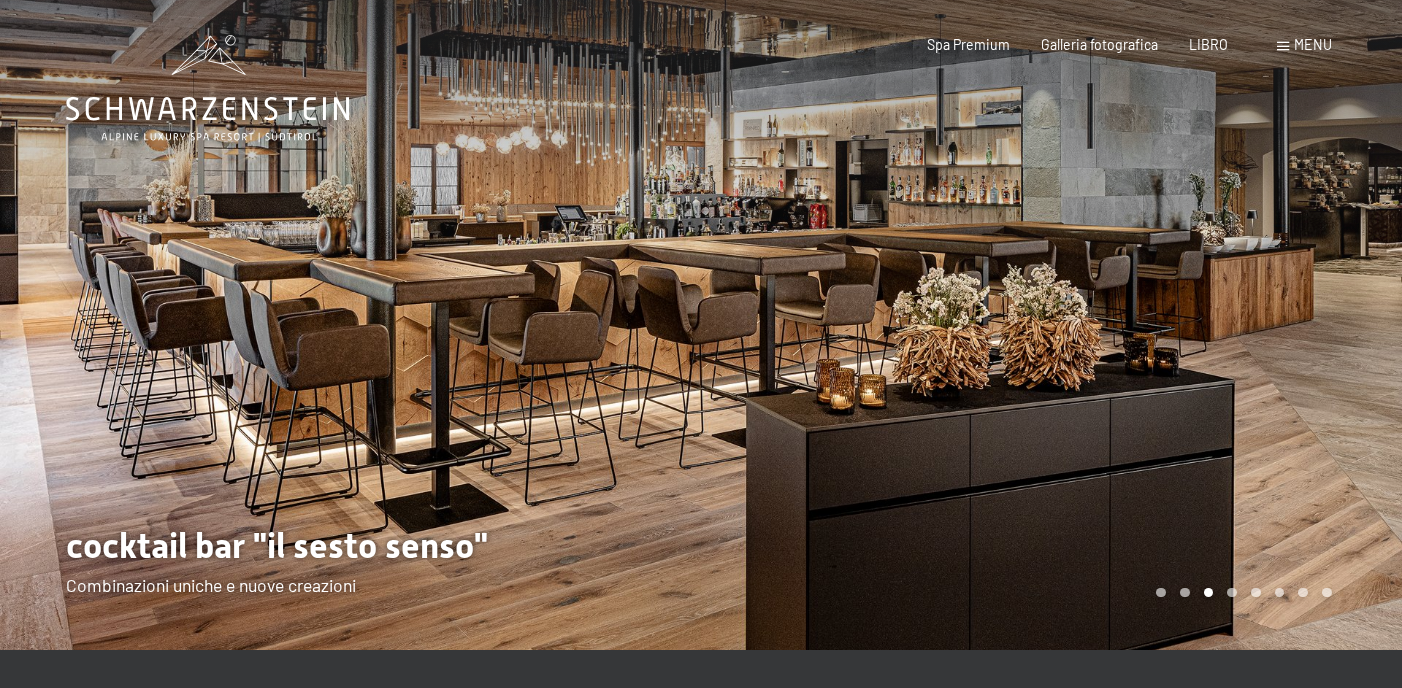 click at bounding box center [1051, 325] 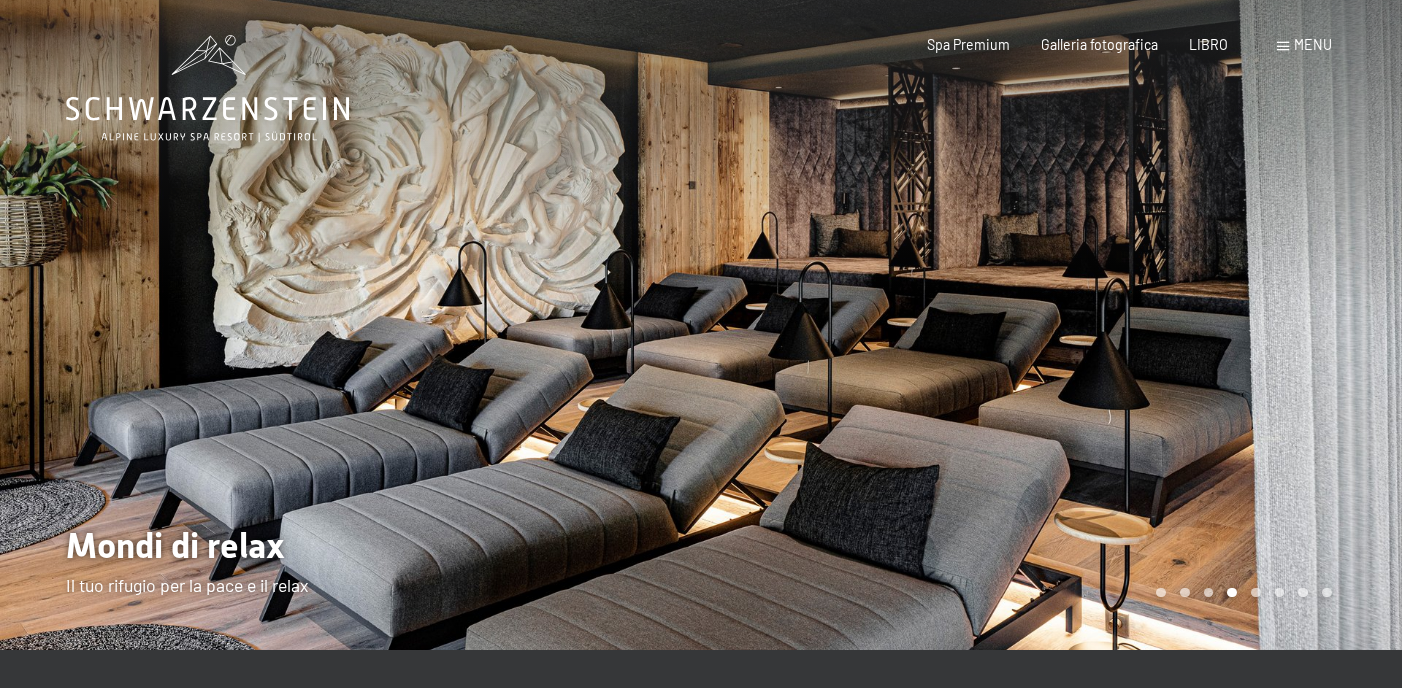 click at bounding box center (1051, 325) 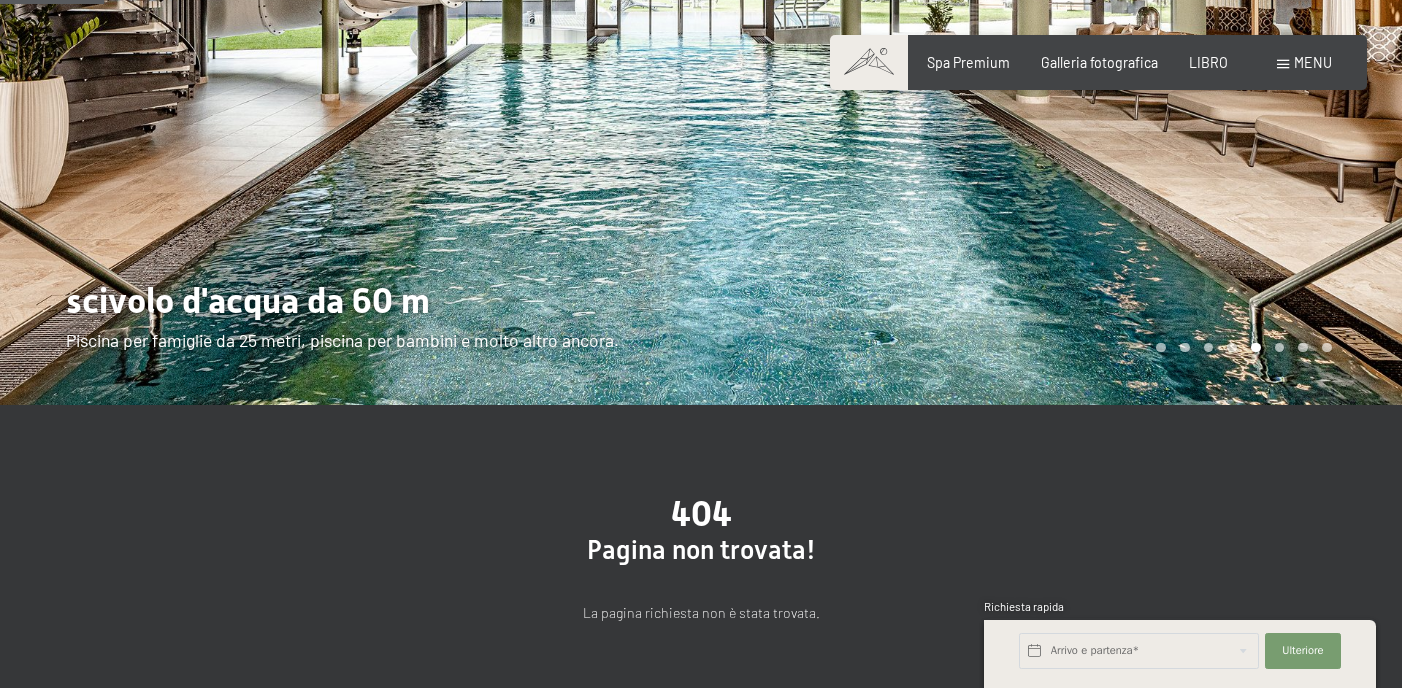 scroll, scrollTop: 0, scrollLeft: 0, axis: both 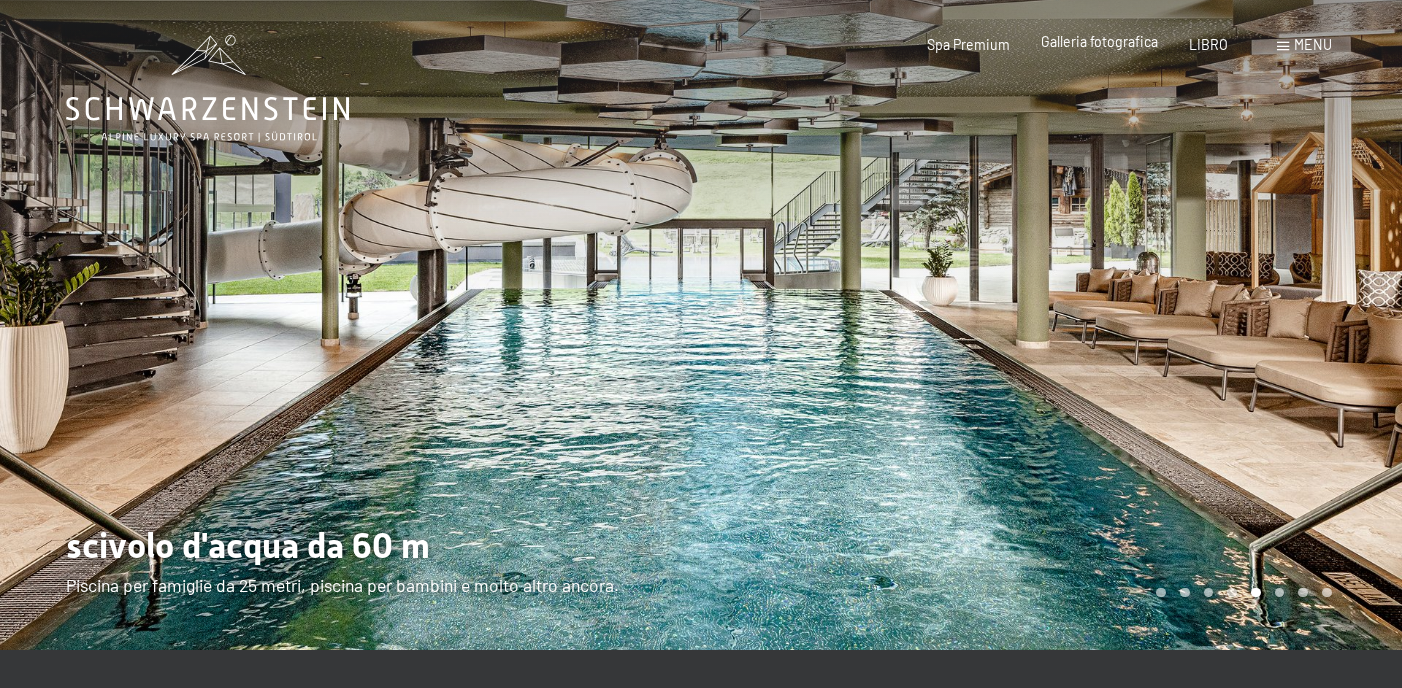 click on "Galleria fotografica" at bounding box center (1099, 41) 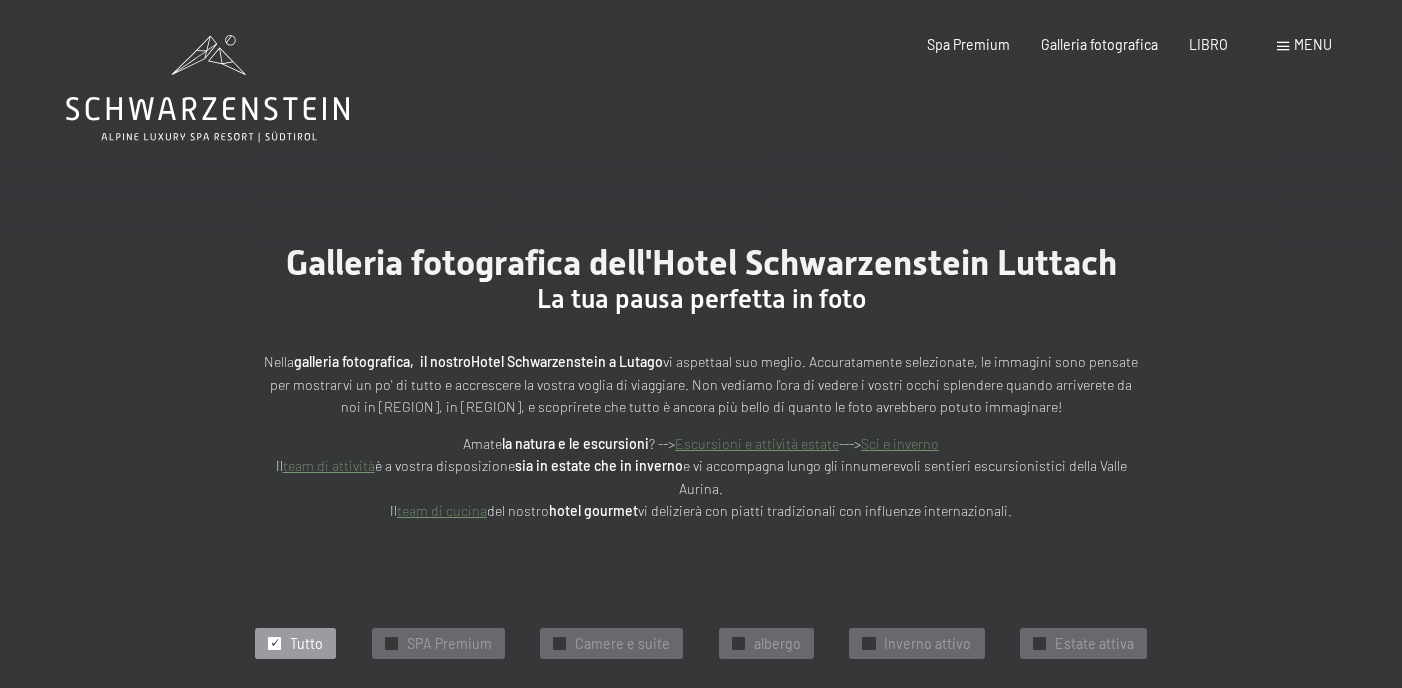 scroll, scrollTop: 0, scrollLeft: 0, axis: both 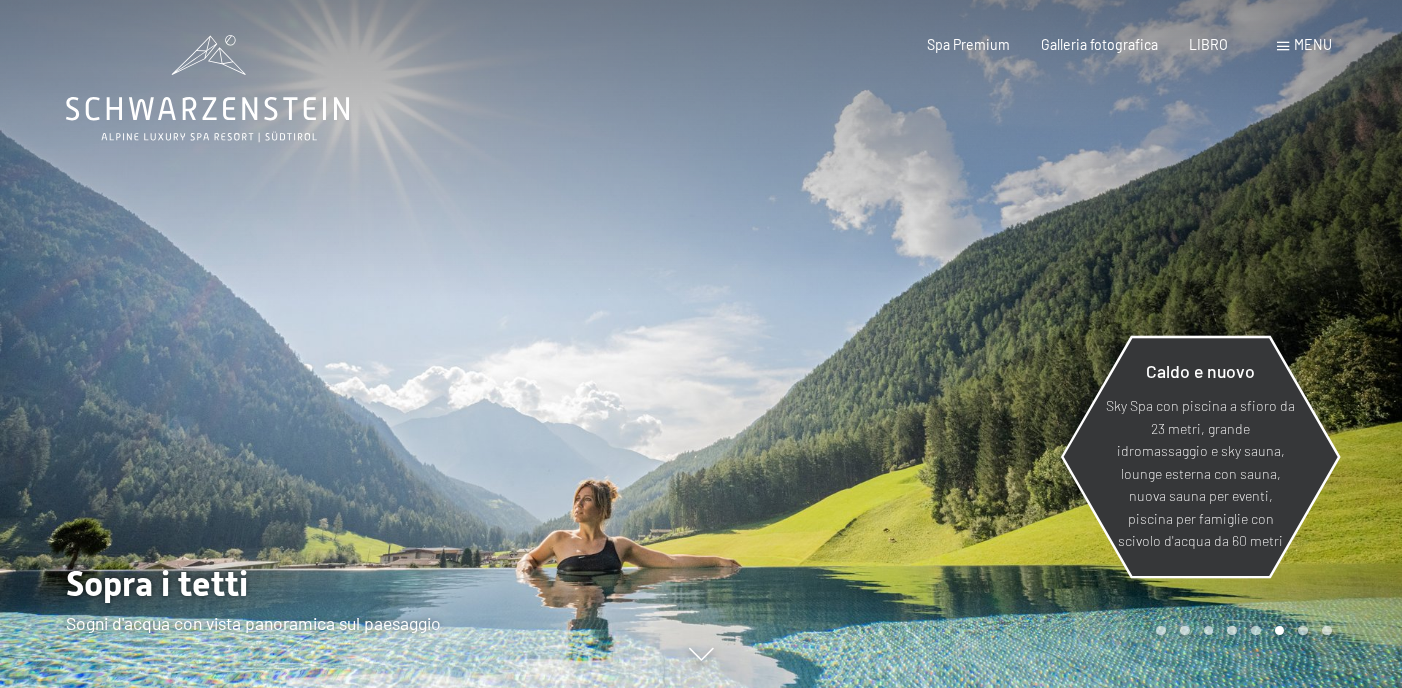 click on "Caldo e nuovo       Sky Spa con piscina a sfioro da 23 metri, grande idromassaggio e sky sauna, lounge esterna con sauna, nuova sauna per eventi, piscina per famiglie con scivolo d'acqua da 60 metri" at bounding box center [1200, 457] 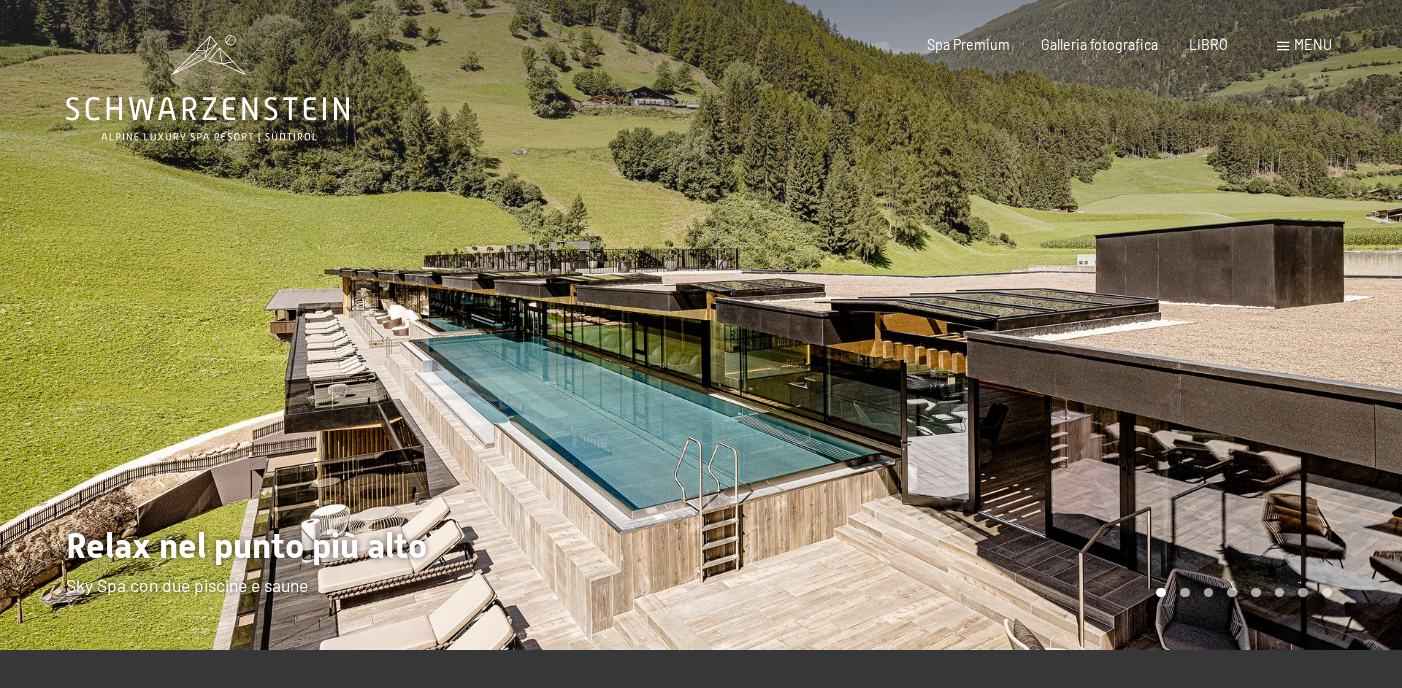 scroll, scrollTop: 0, scrollLeft: 0, axis: both 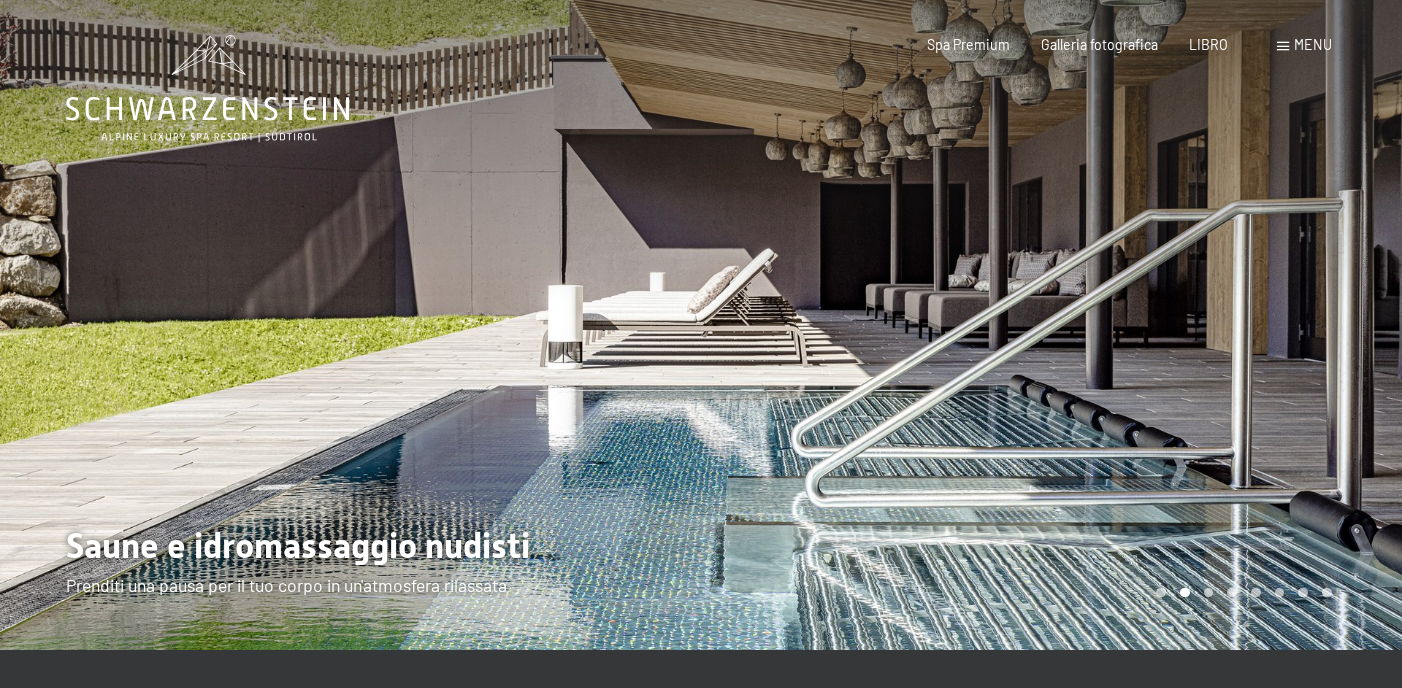 click at bounding box center (1051, 325) 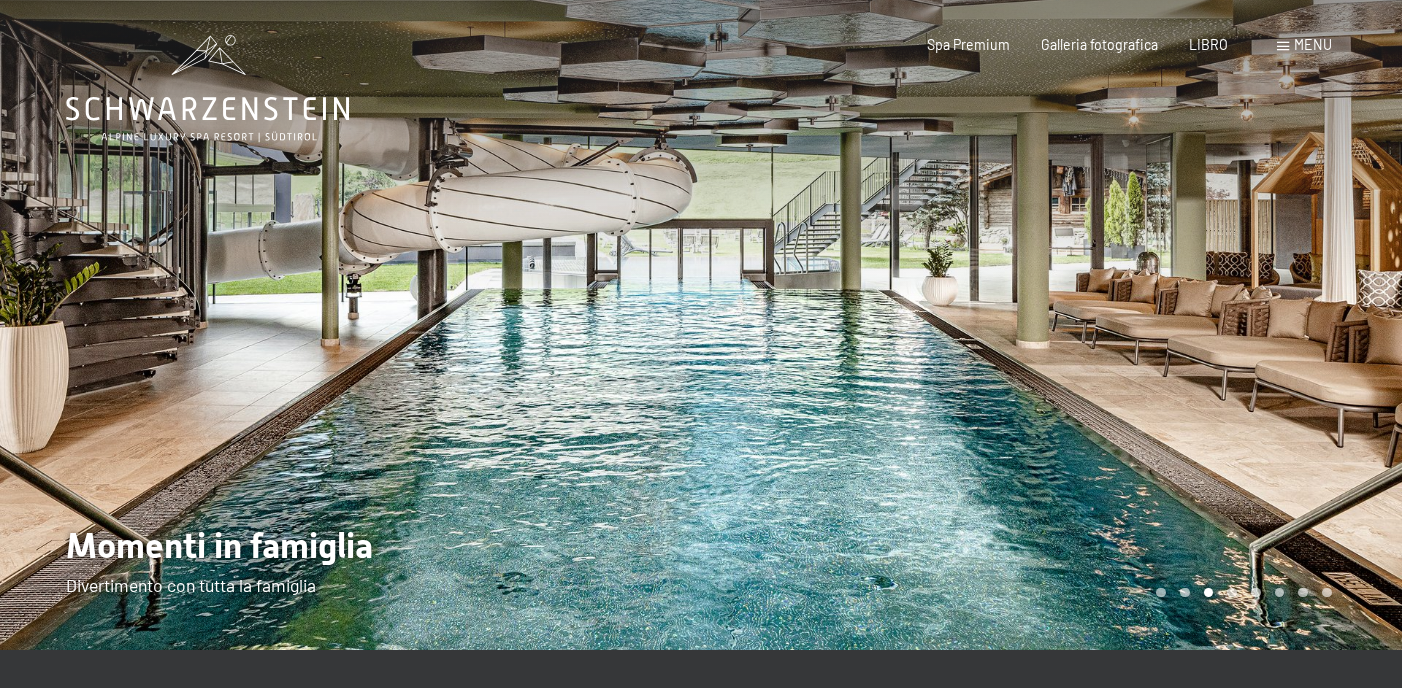 click at bounding box center (1051, 325) 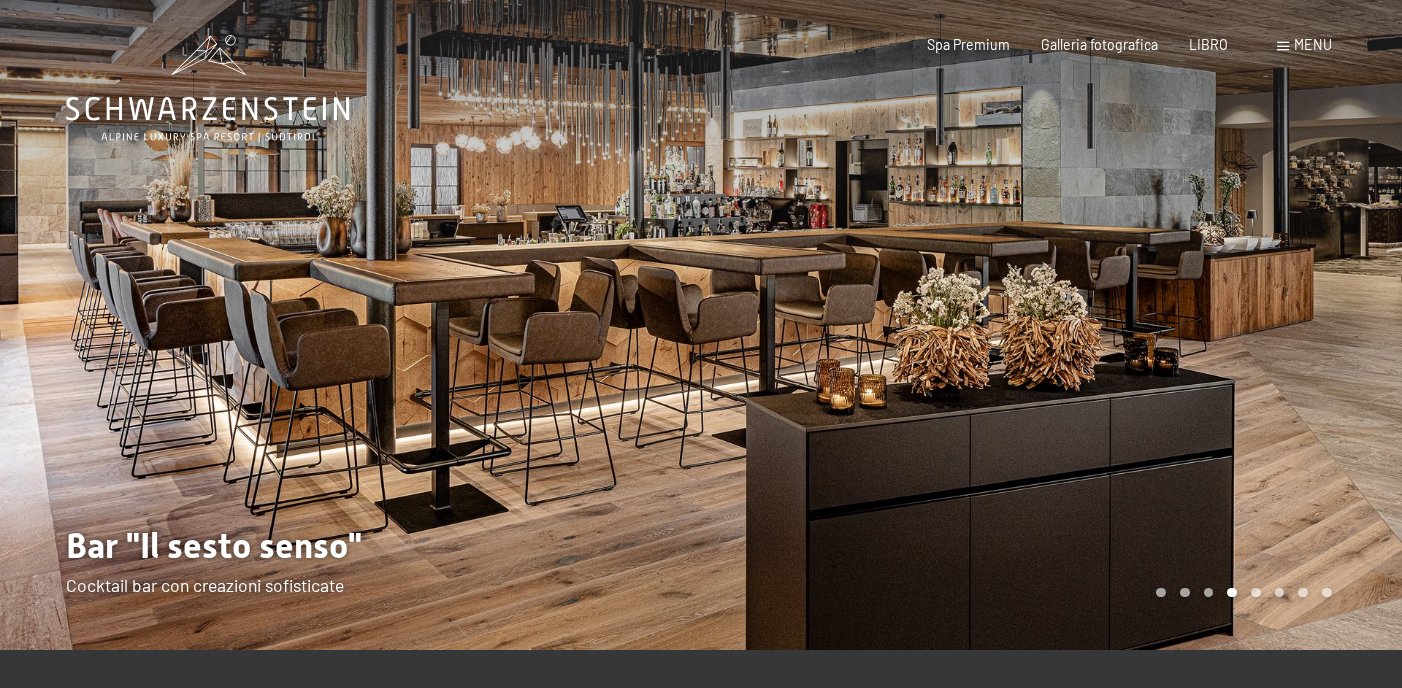 click at bounding box center (1051, 325) 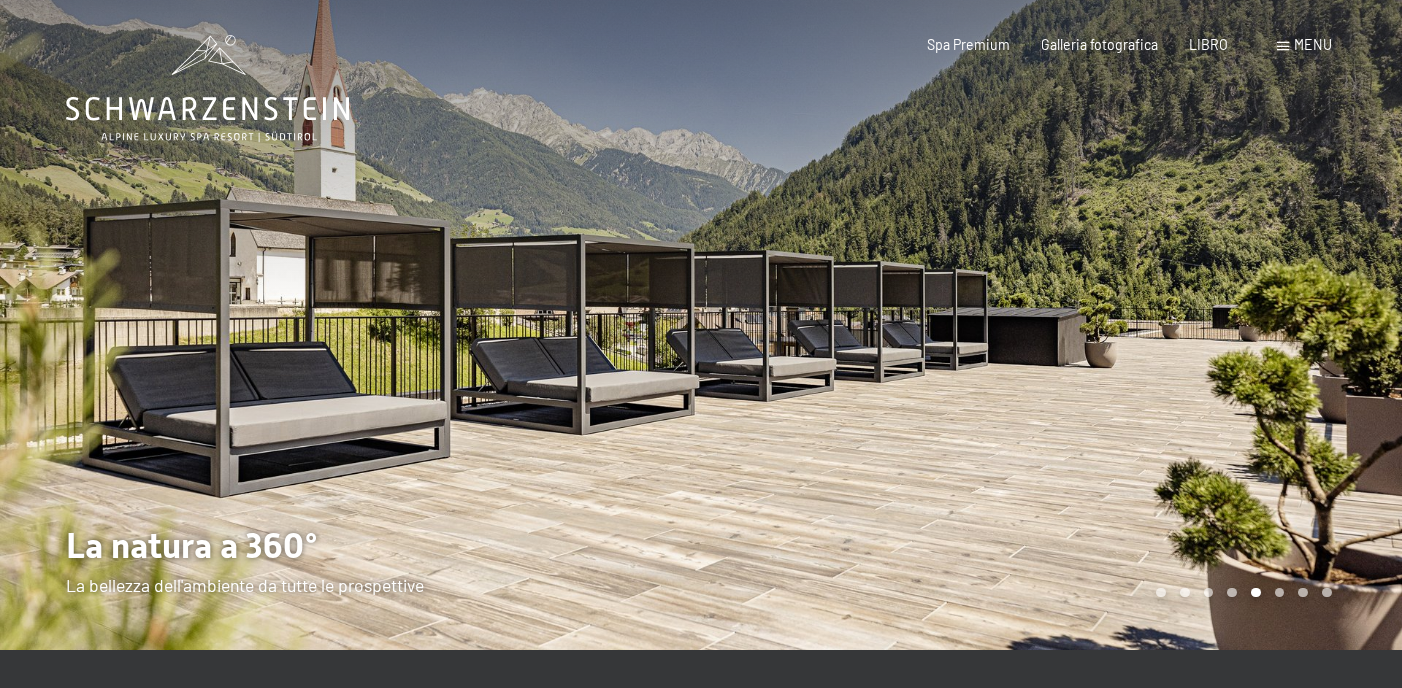click at bounding box center [1051, 325] 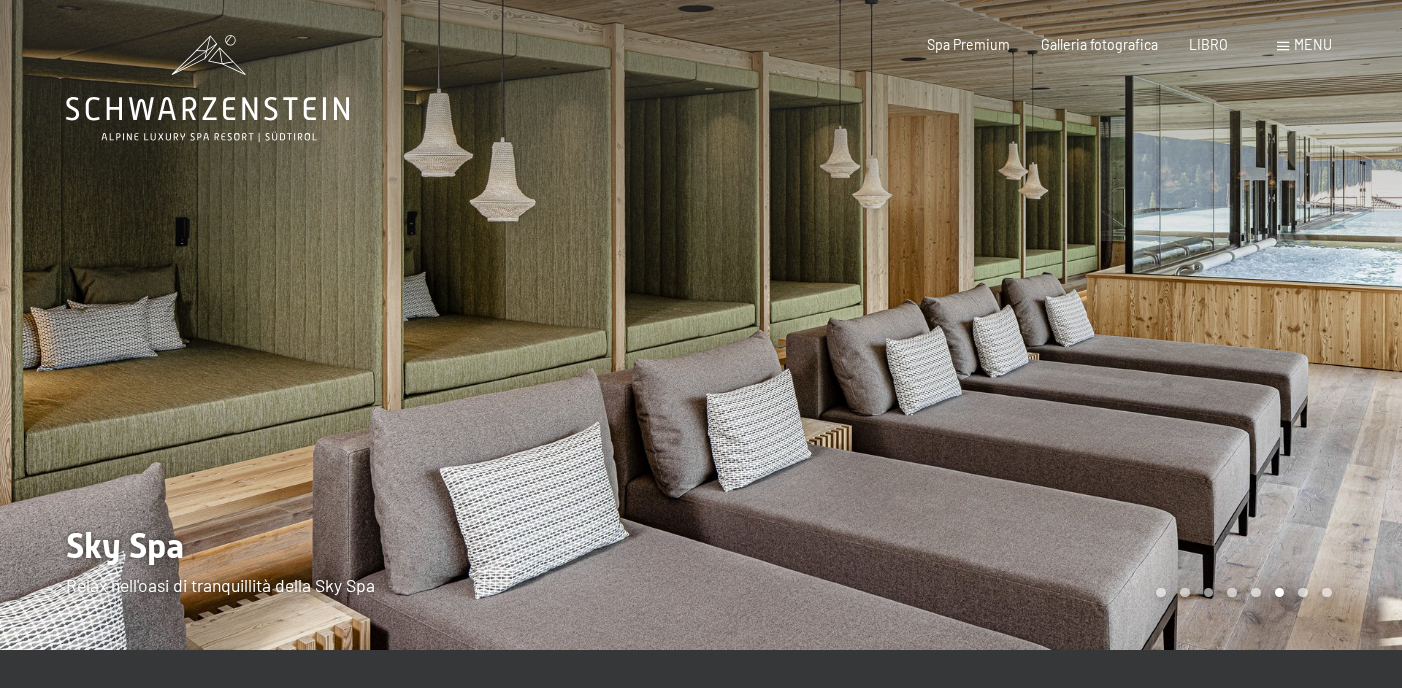 click at bounding box center [1051, 325] 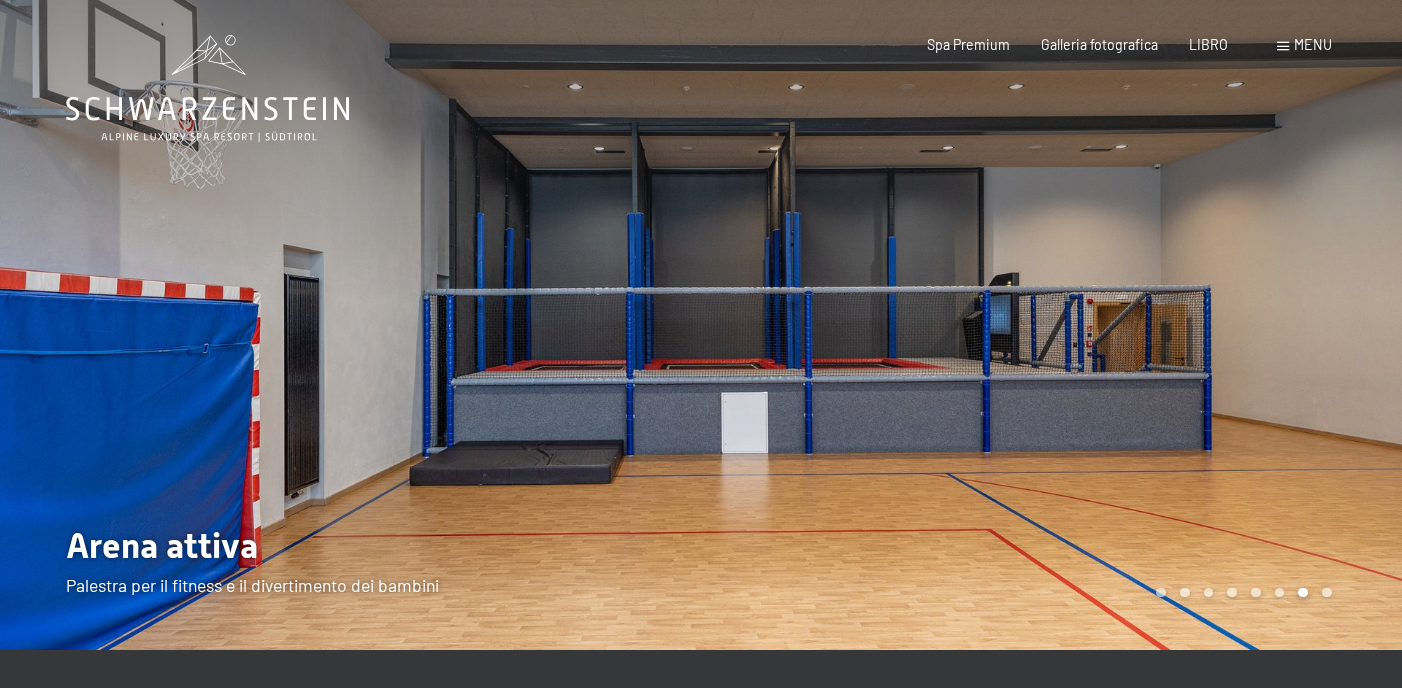 click at bounding box center [1051, 325] 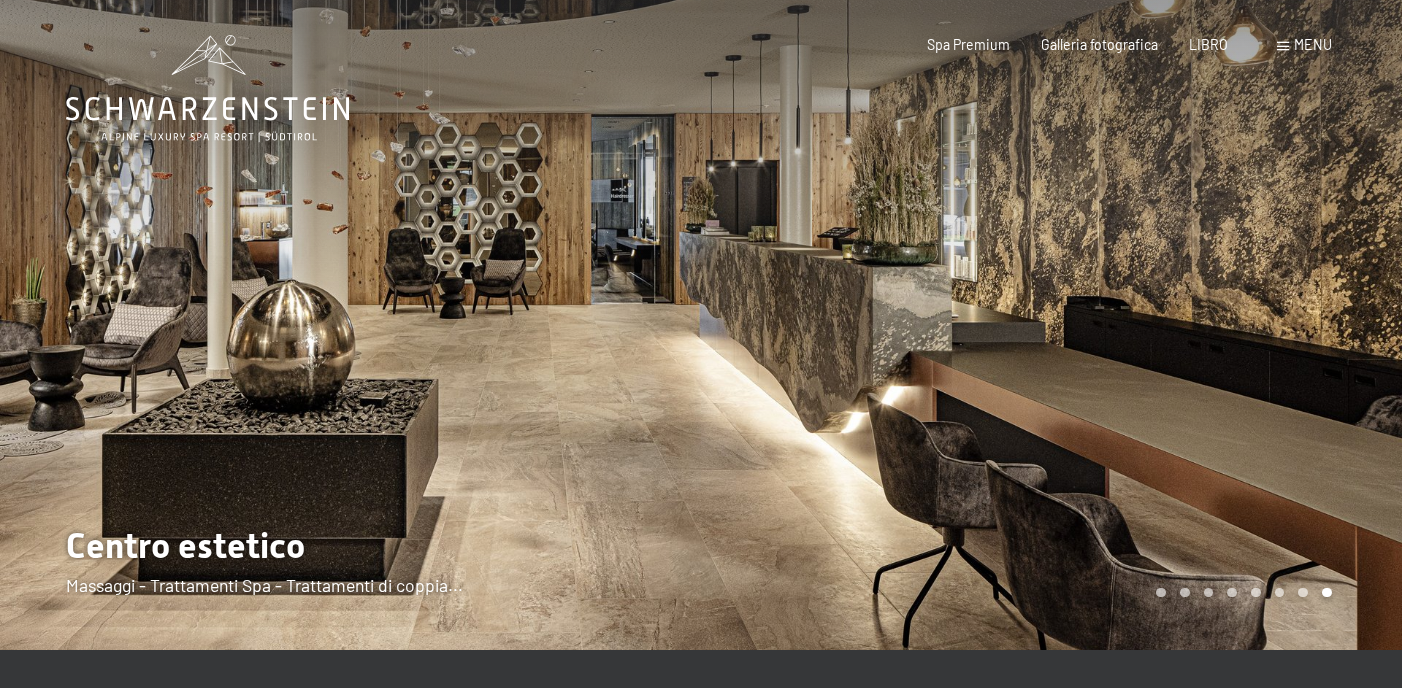 click at bounding box center [1051, 325] 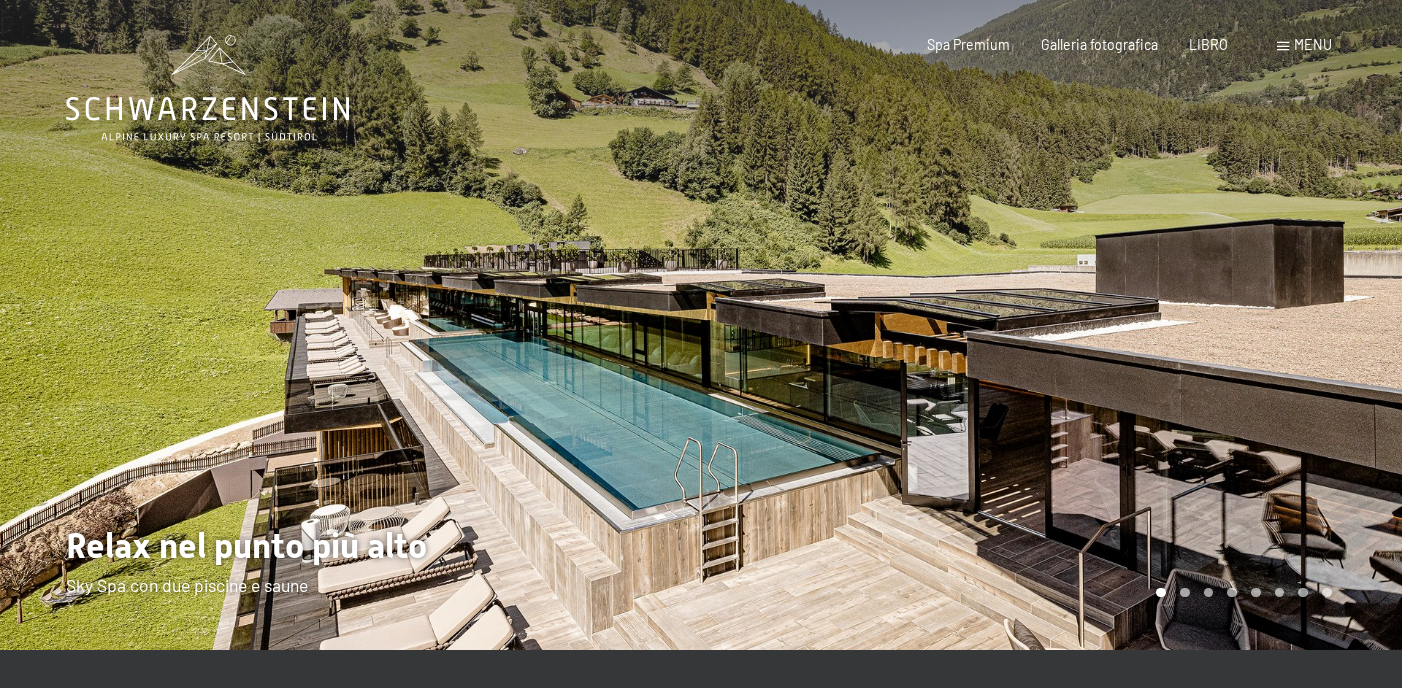 click at bounding box center [350, 325] 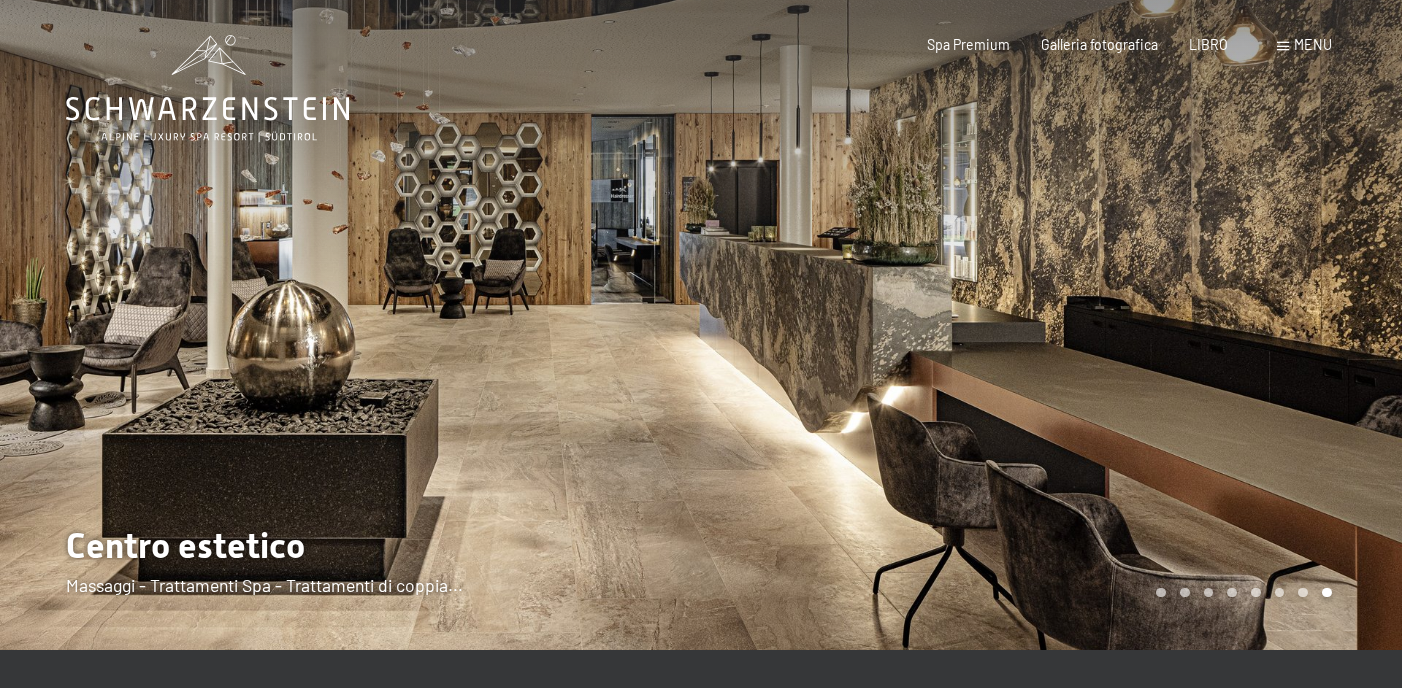 click at bounding box center [1051, 325] 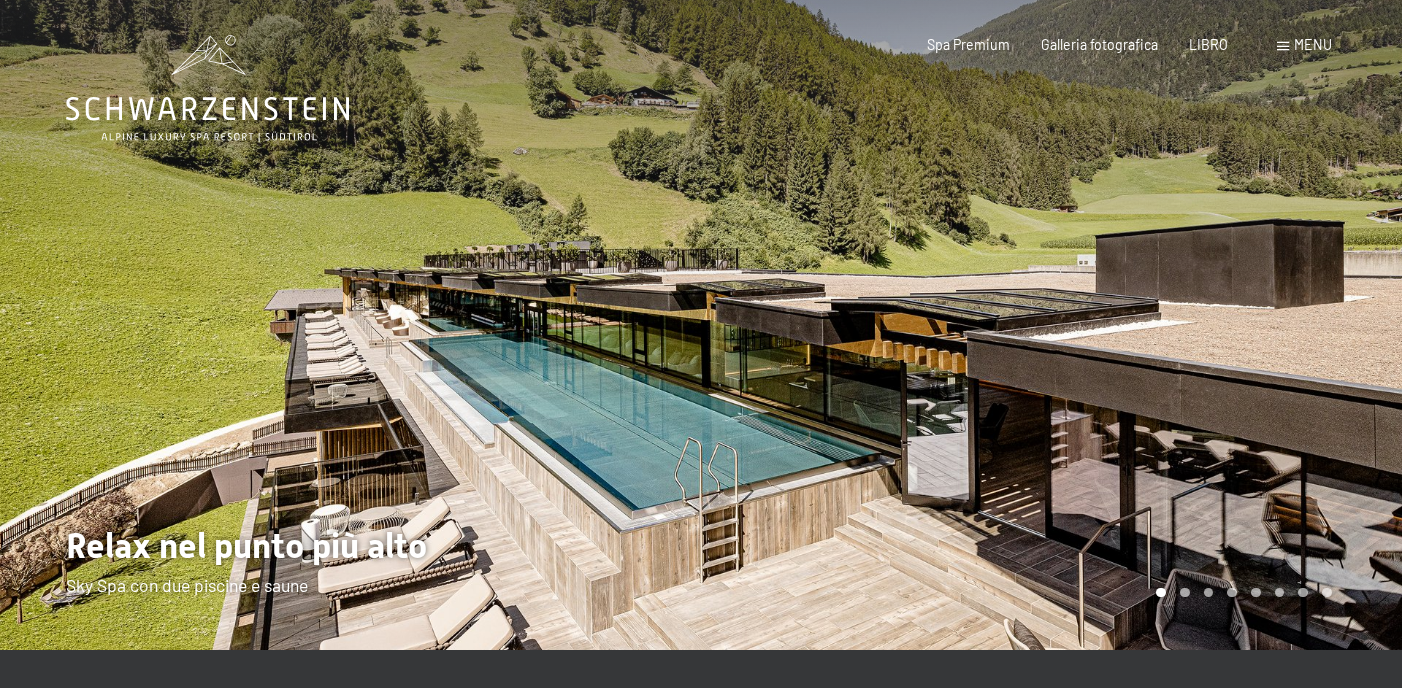 click at bounding box center [1051, 325] 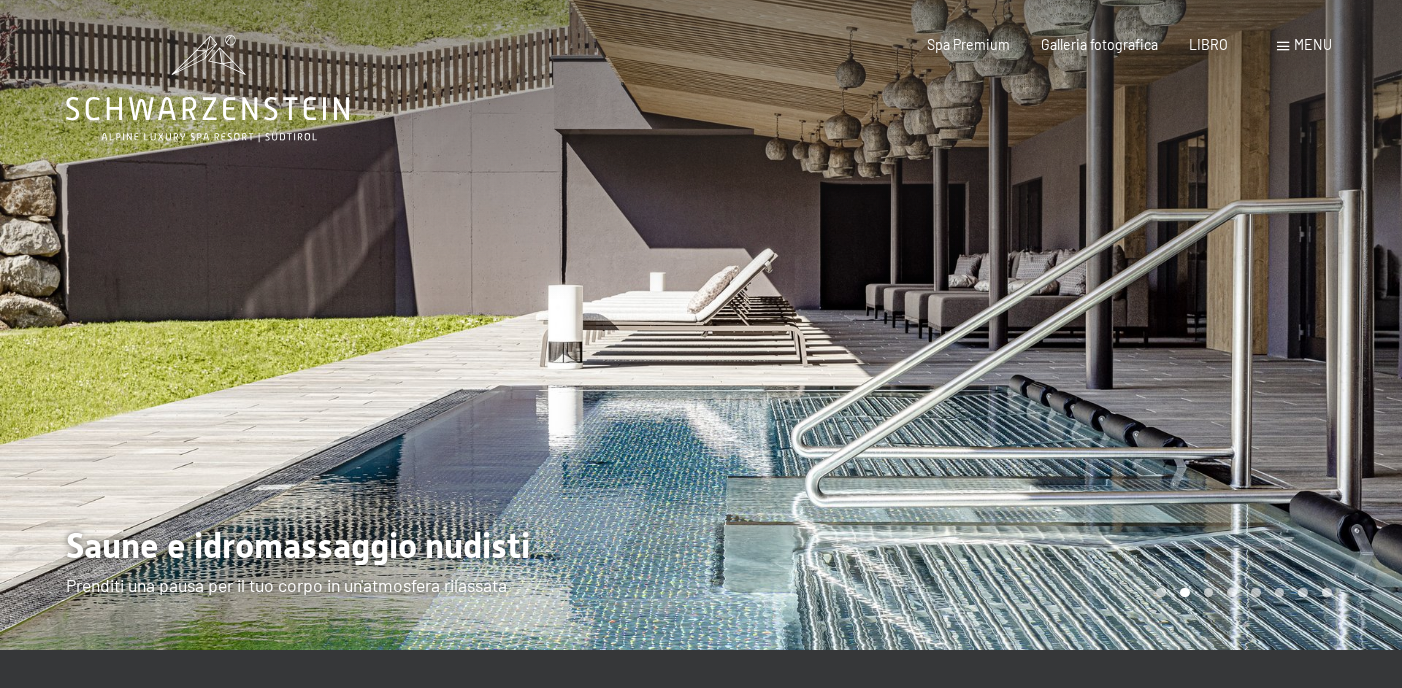 click at bounding box center [1051, 325] 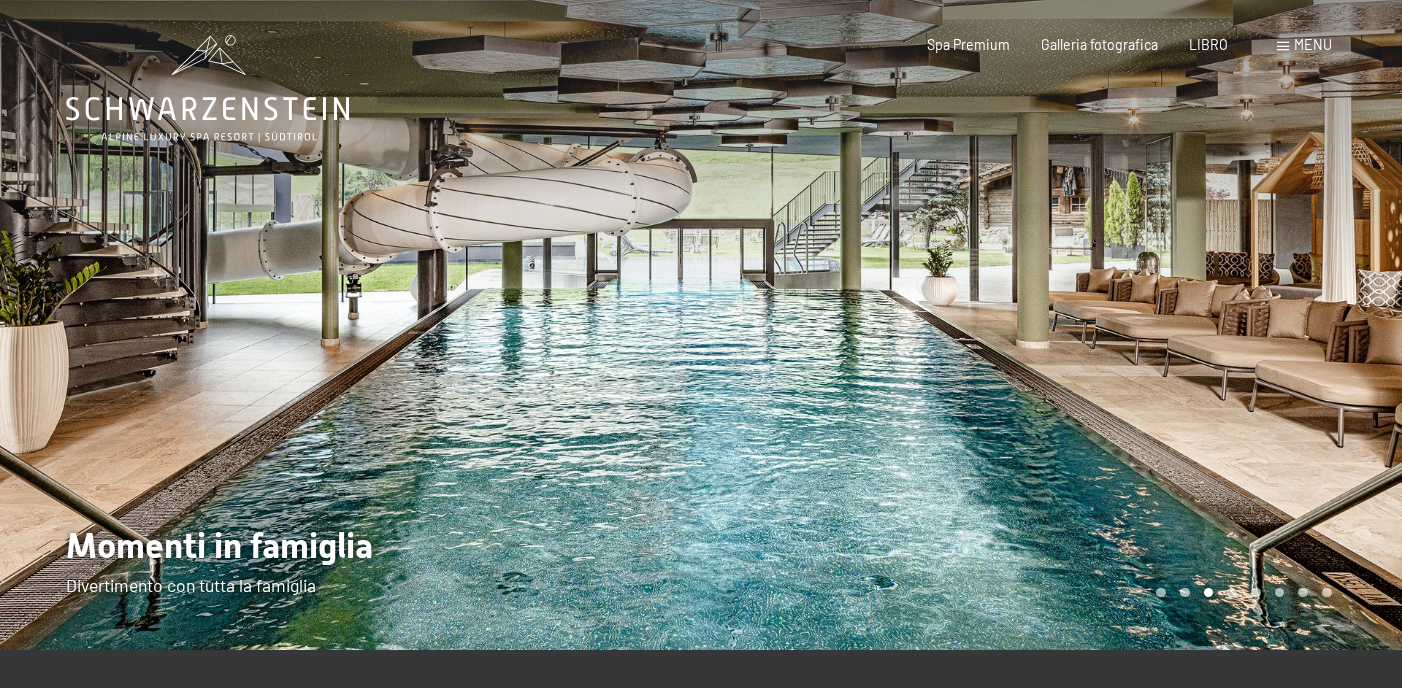 click at bounding box center (350, 325) 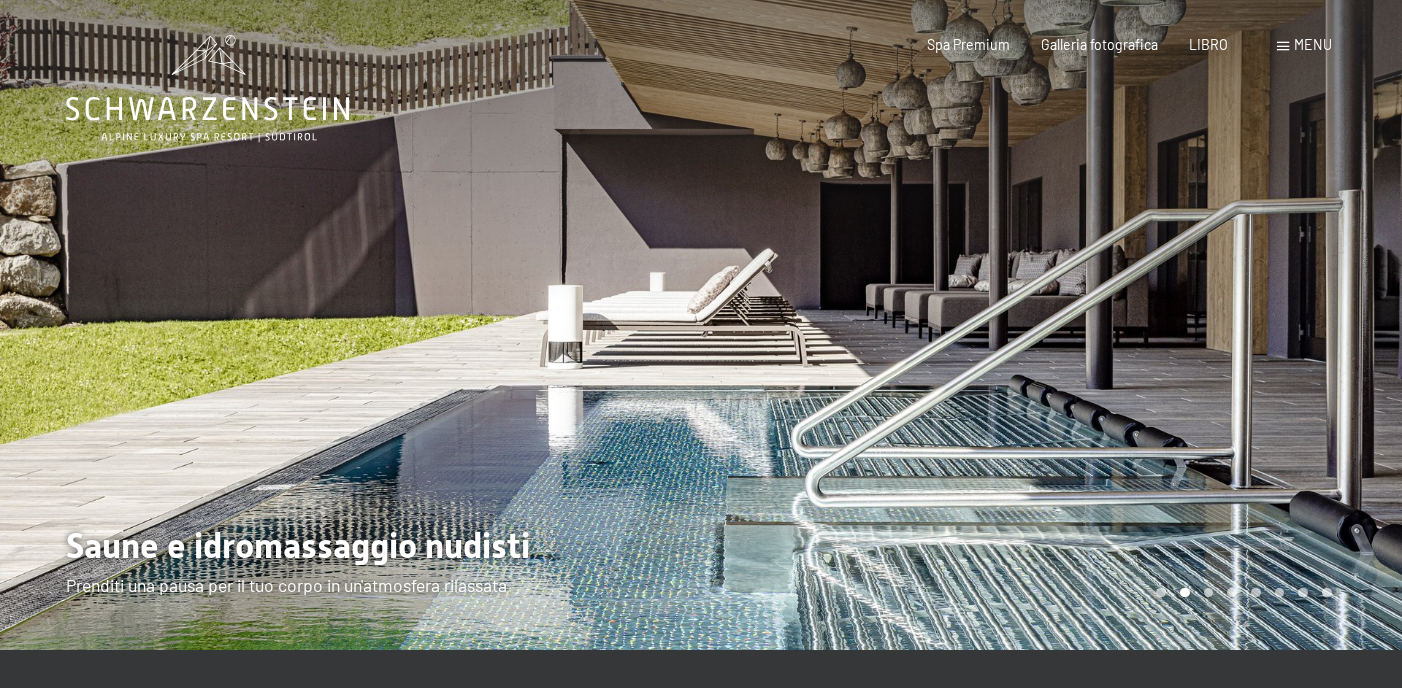 click at bounding box center (1051, 325) 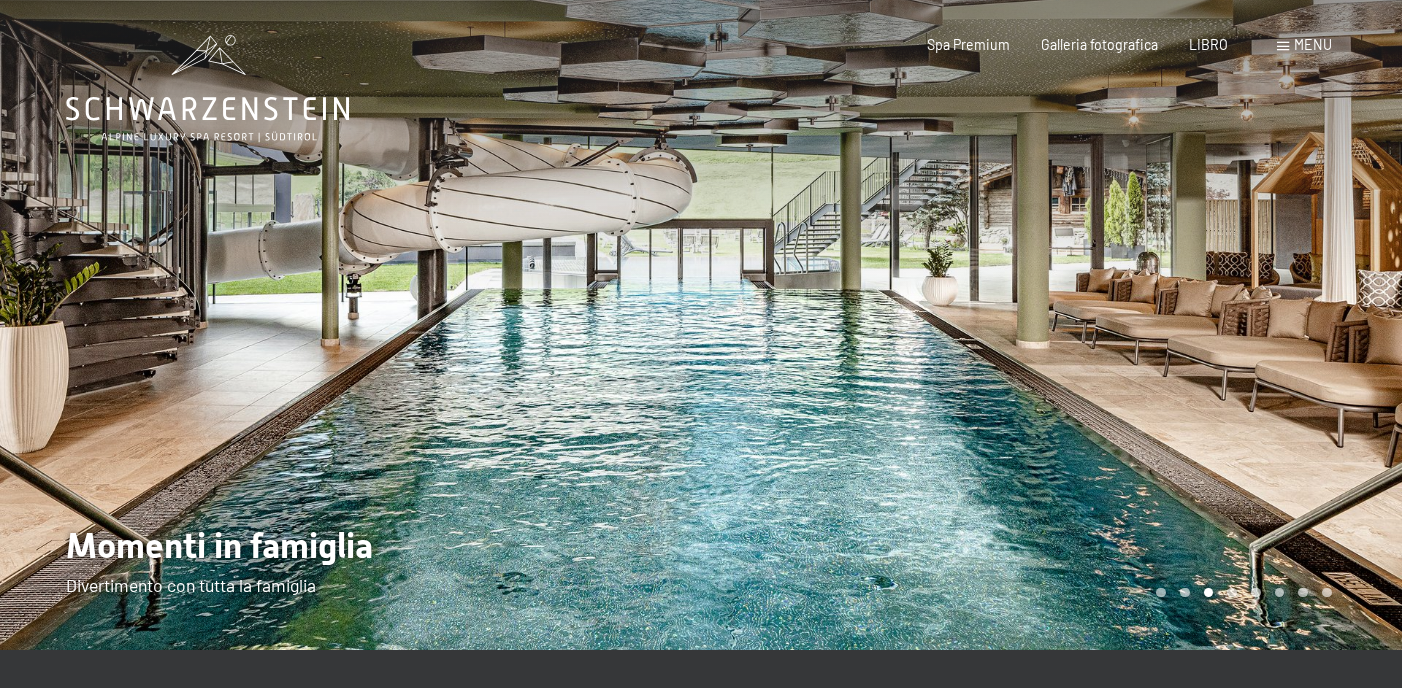 click at bounding box center [1051, 325] 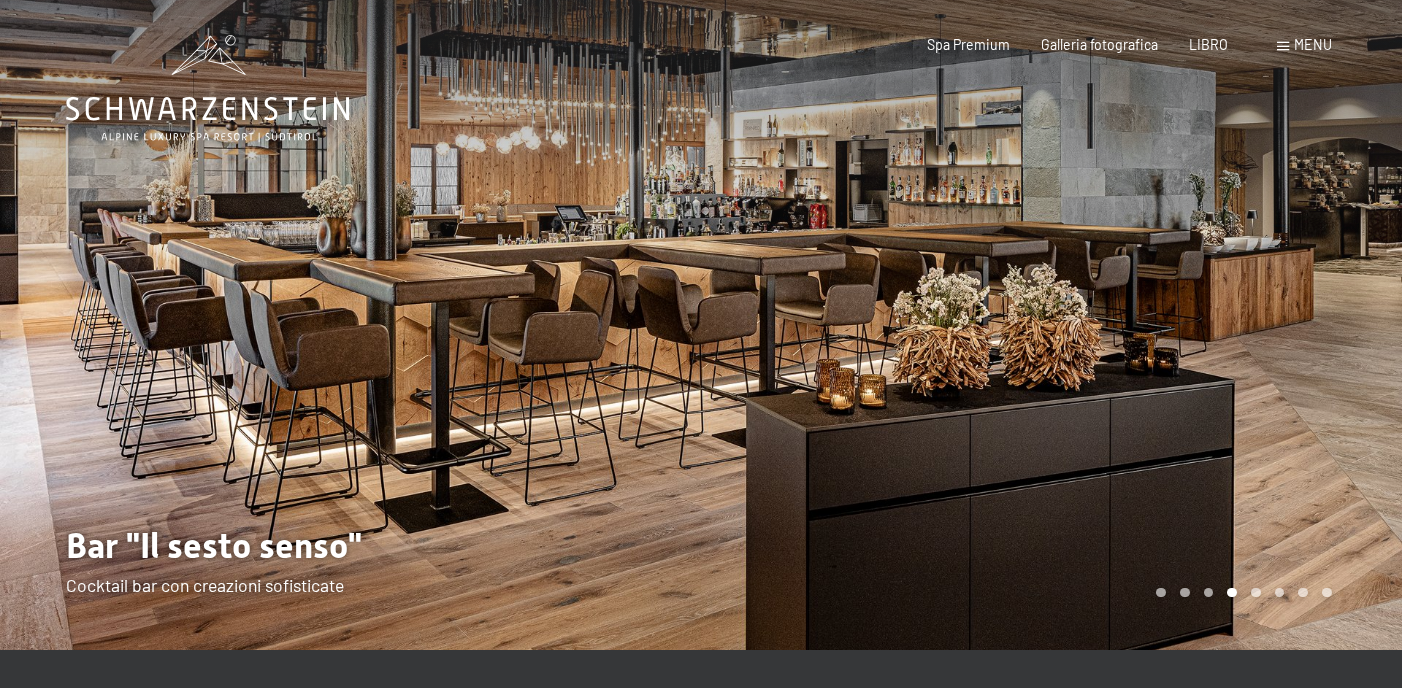 click at bounding box center (1051, 325) 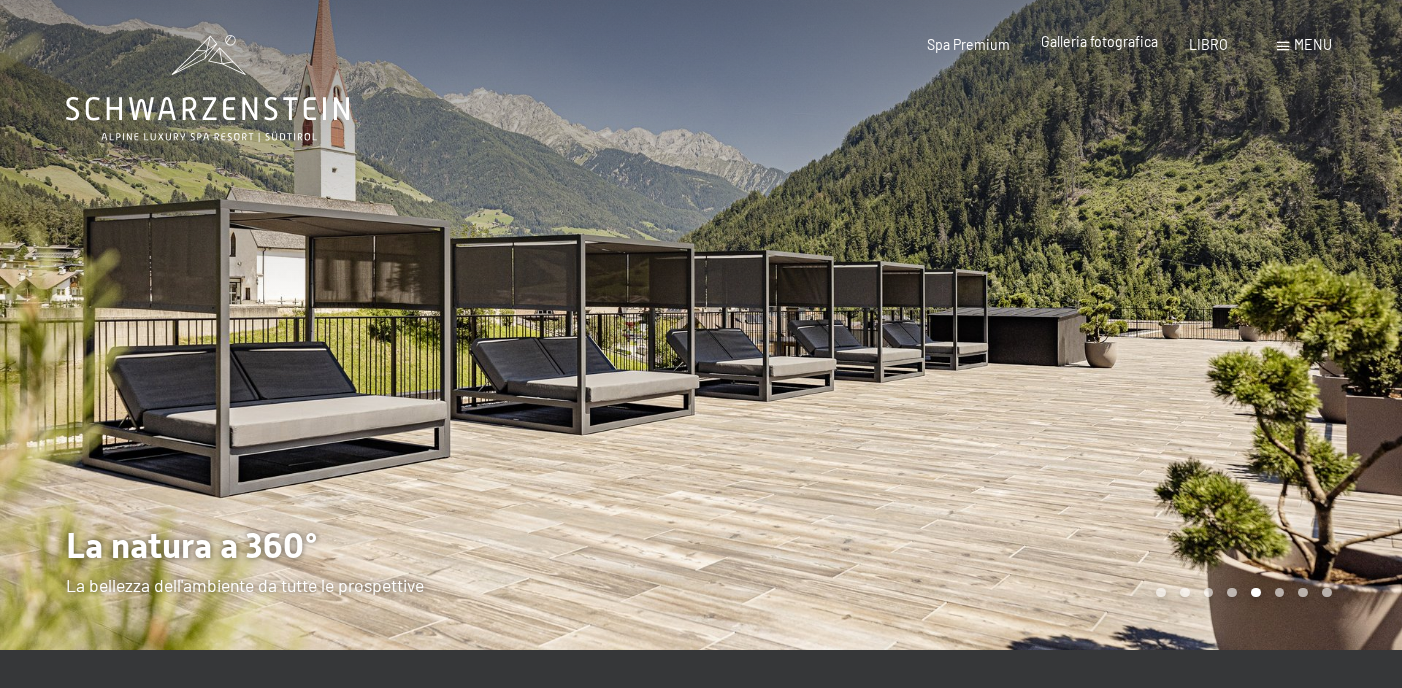 click on "Galleria fotografica" at bounding box center [1099, 41] 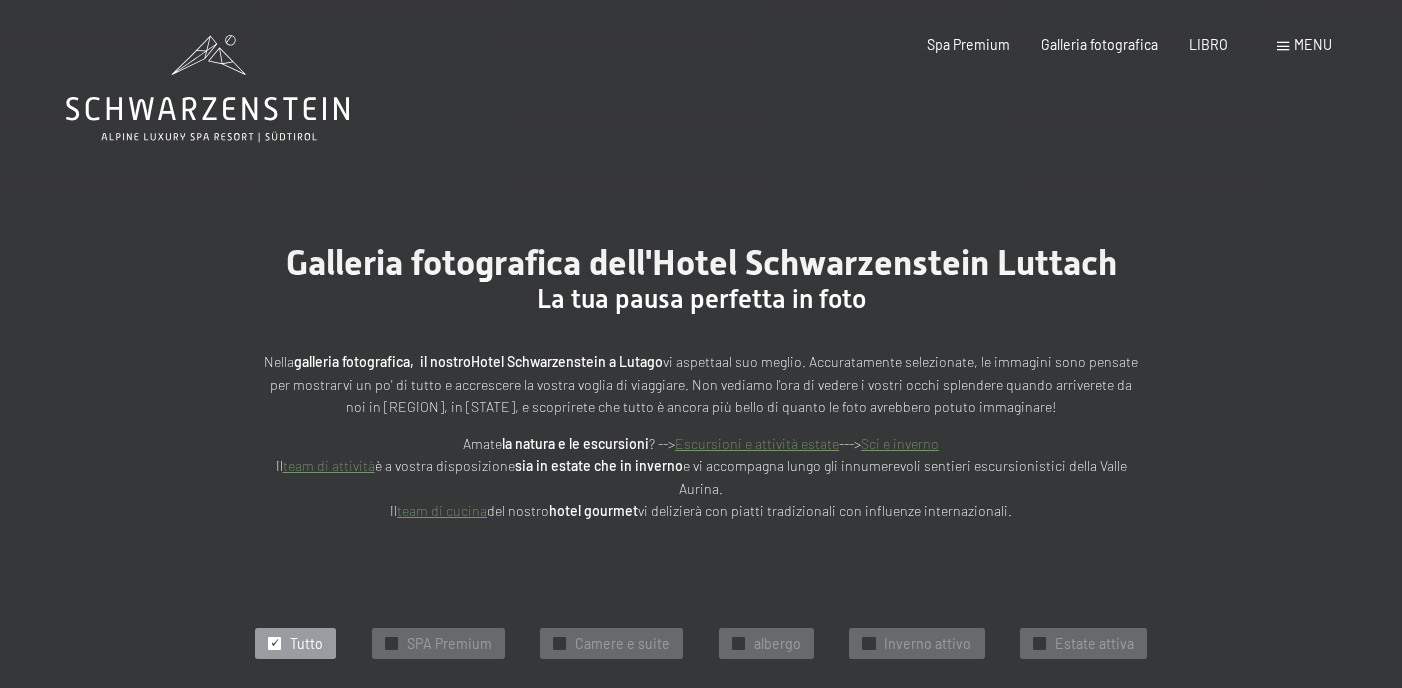 scroll, scrollTop: 0, scrollLeft: 0, axis: both 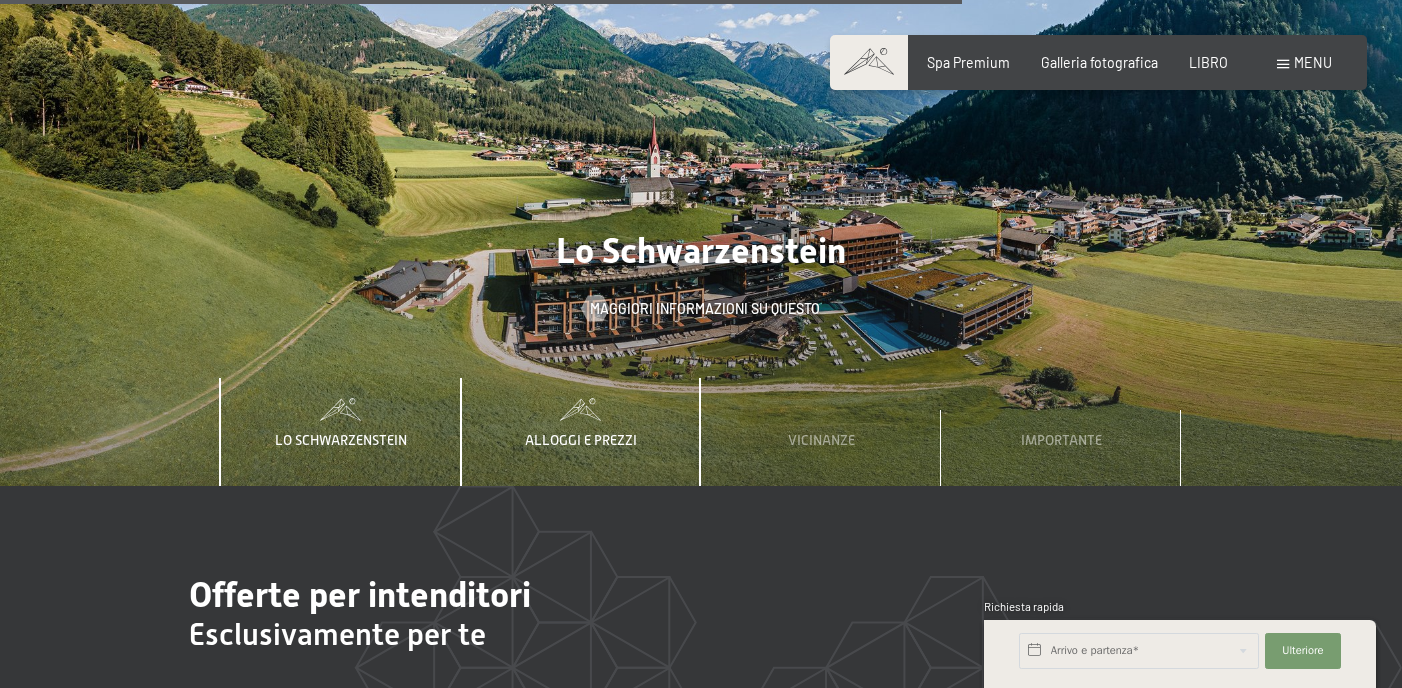 click on "Alloggi e prezzi" at bounding box center [581, 440] 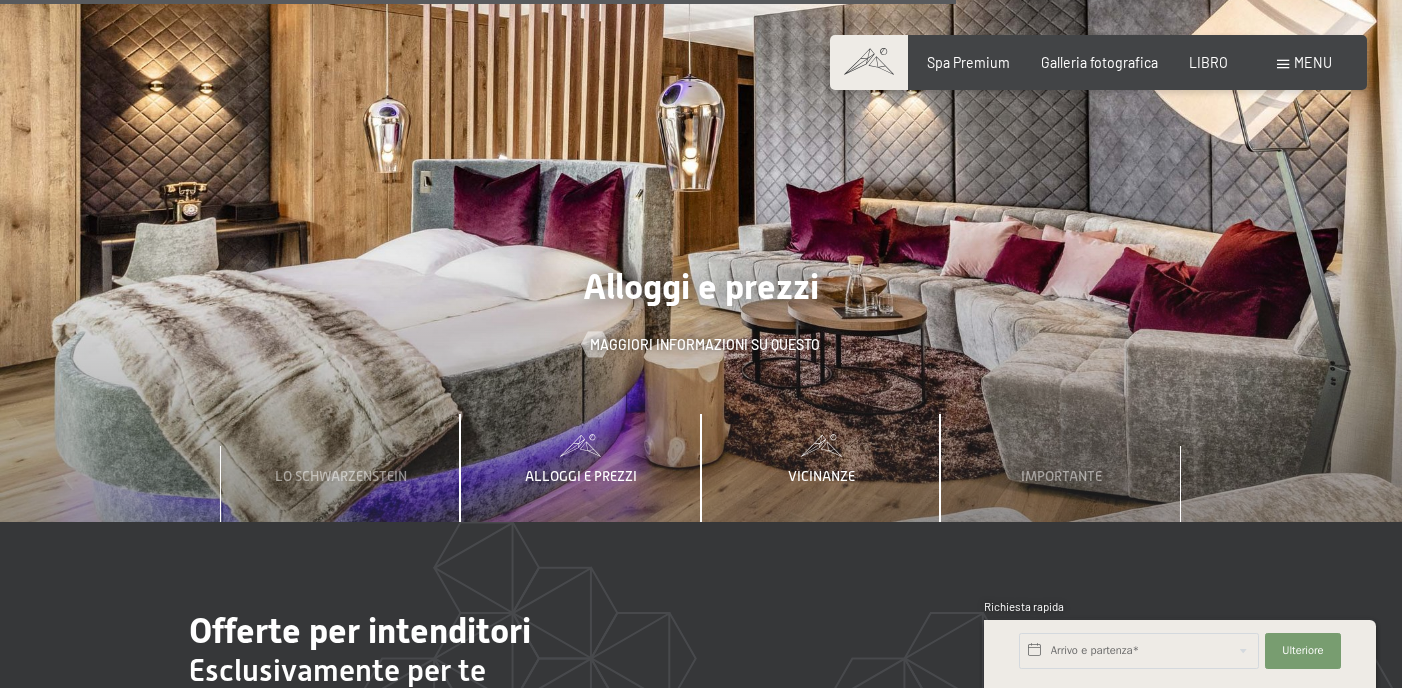 scroll, scrollTop: 5613, scrollLeft: 0, axis: vertical 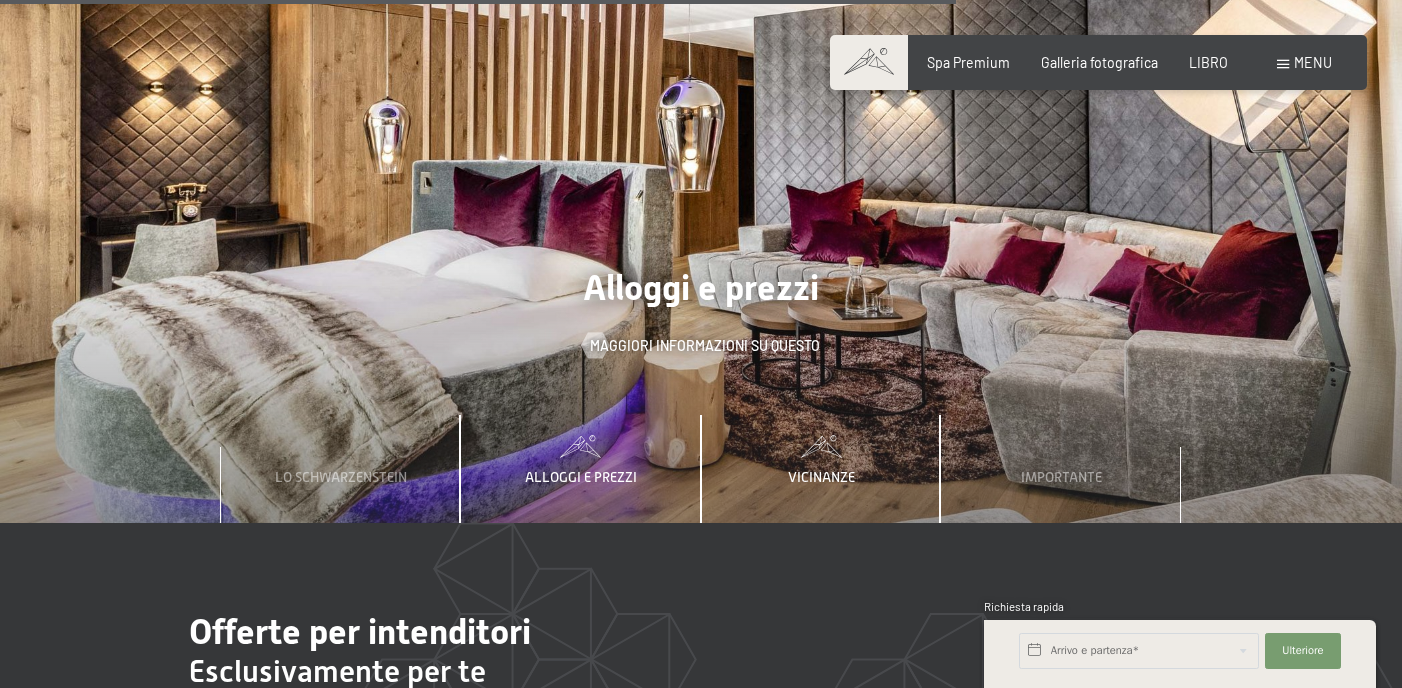 click on "Vicinanze" at bounding box center [820, 469] 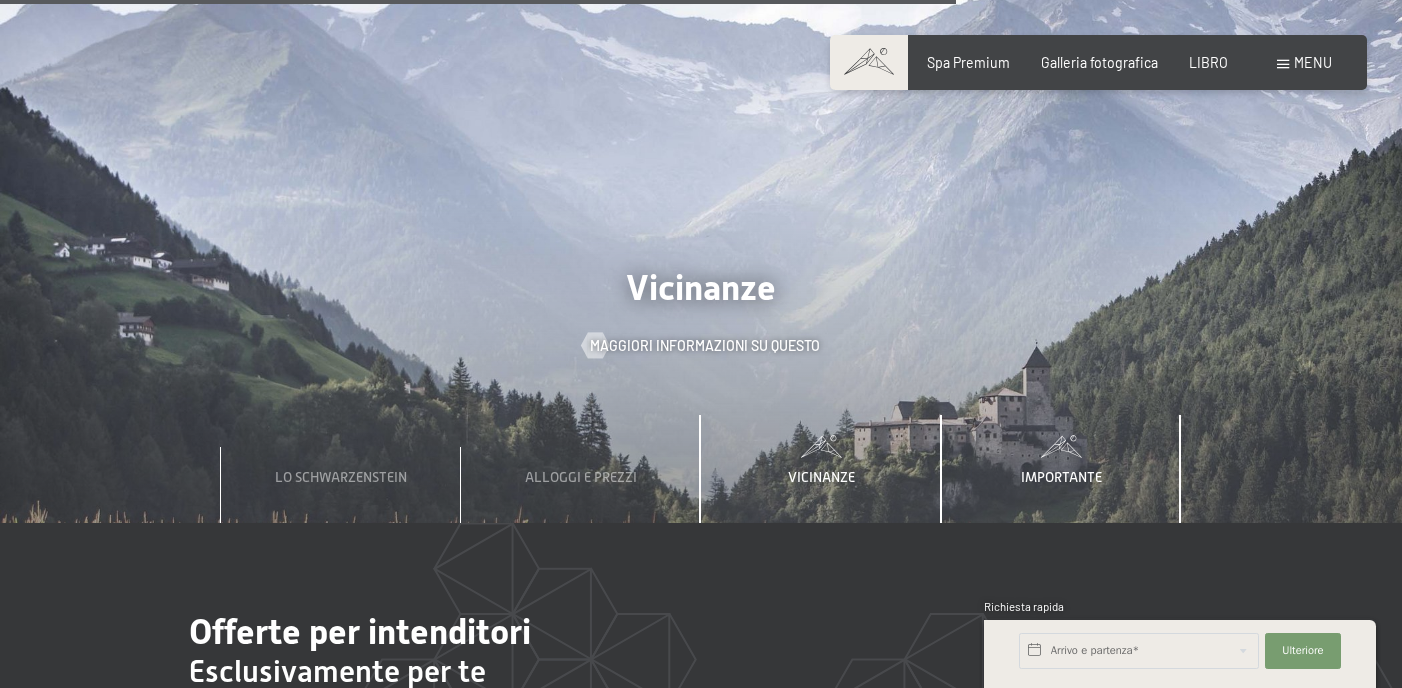 click on "Importante" at bounding box center [1061, 477] 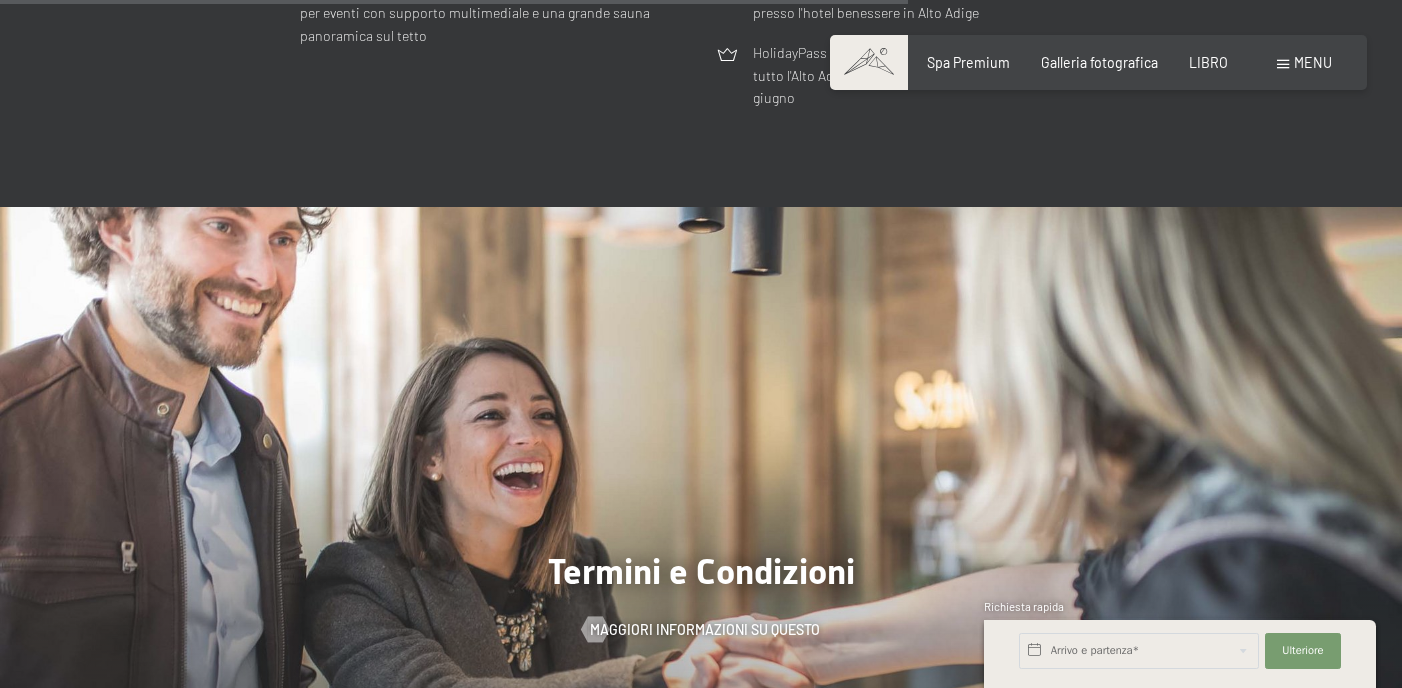 scroll, scrollTop: 5353, scrollLeft: 0, axis: vertical 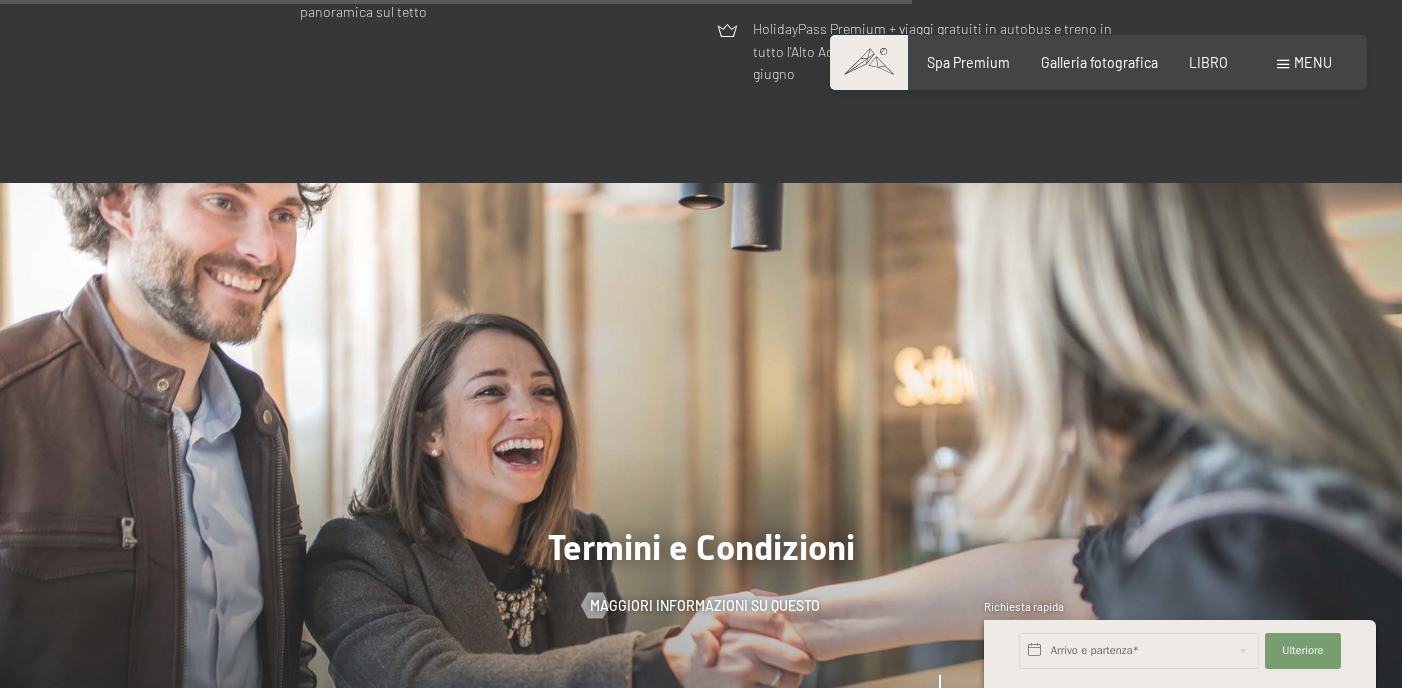 click at bounding box center [701, 483] 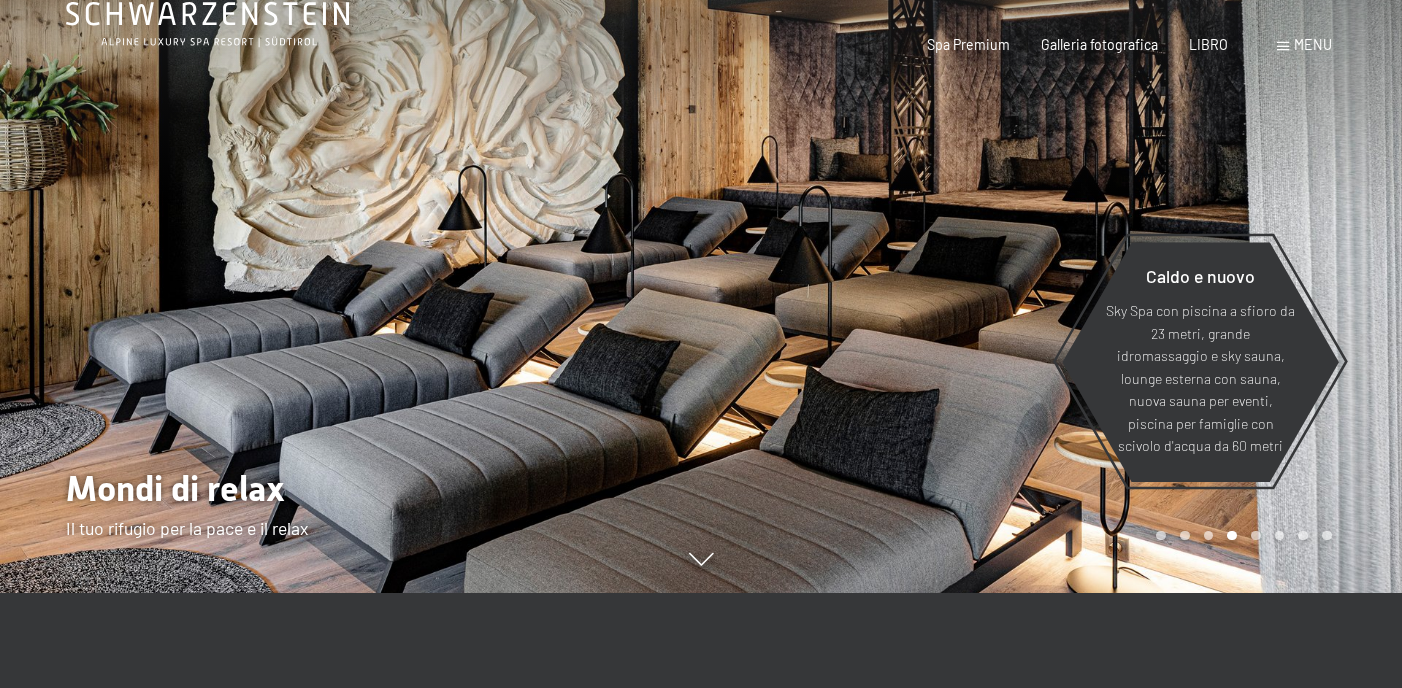 scroll, scrollTop: 0, scrollLeft: 0, axis: both 